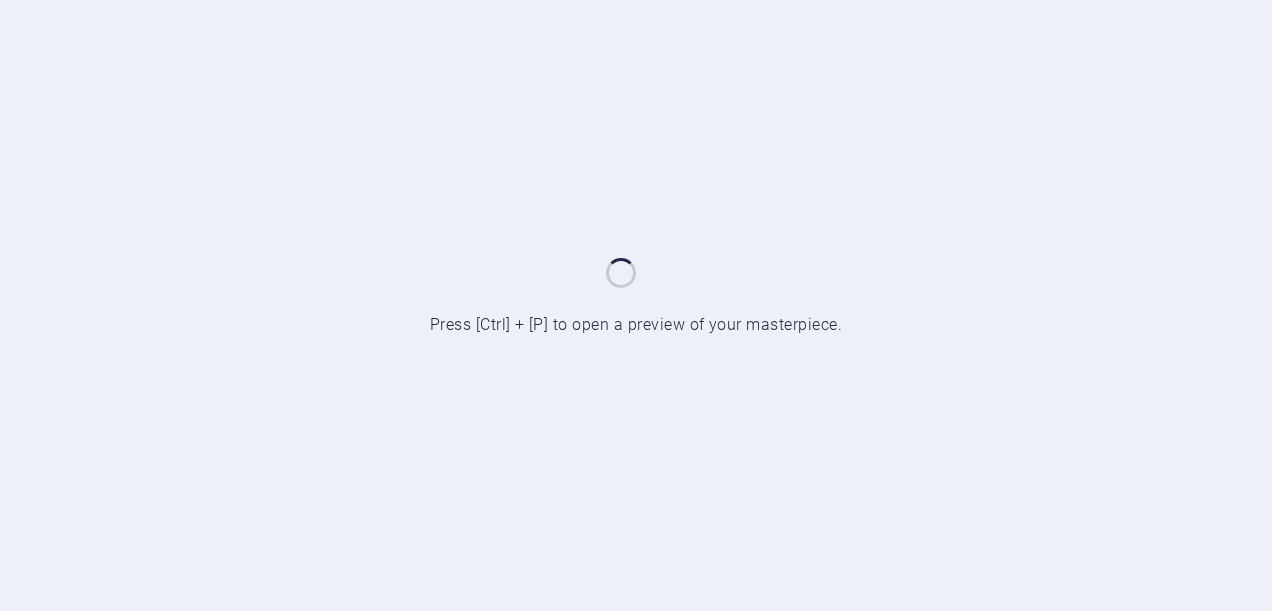 scroll, scrollTop: 0, scrollLeft: 0, axis: both 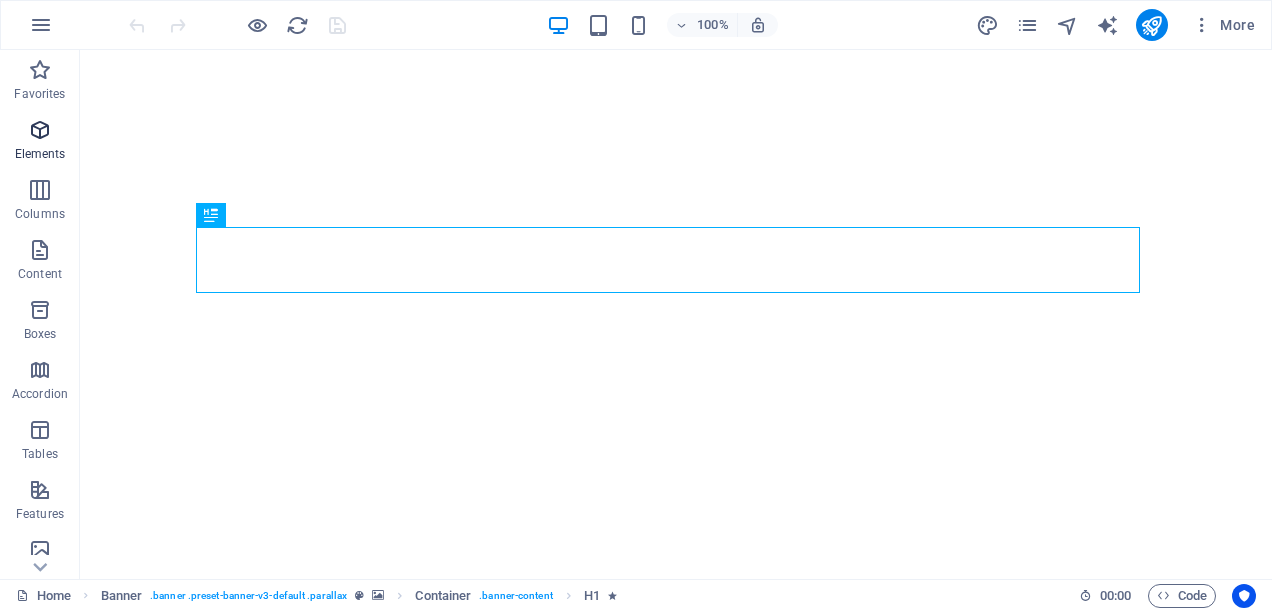 click at bounding box center [40, 130] 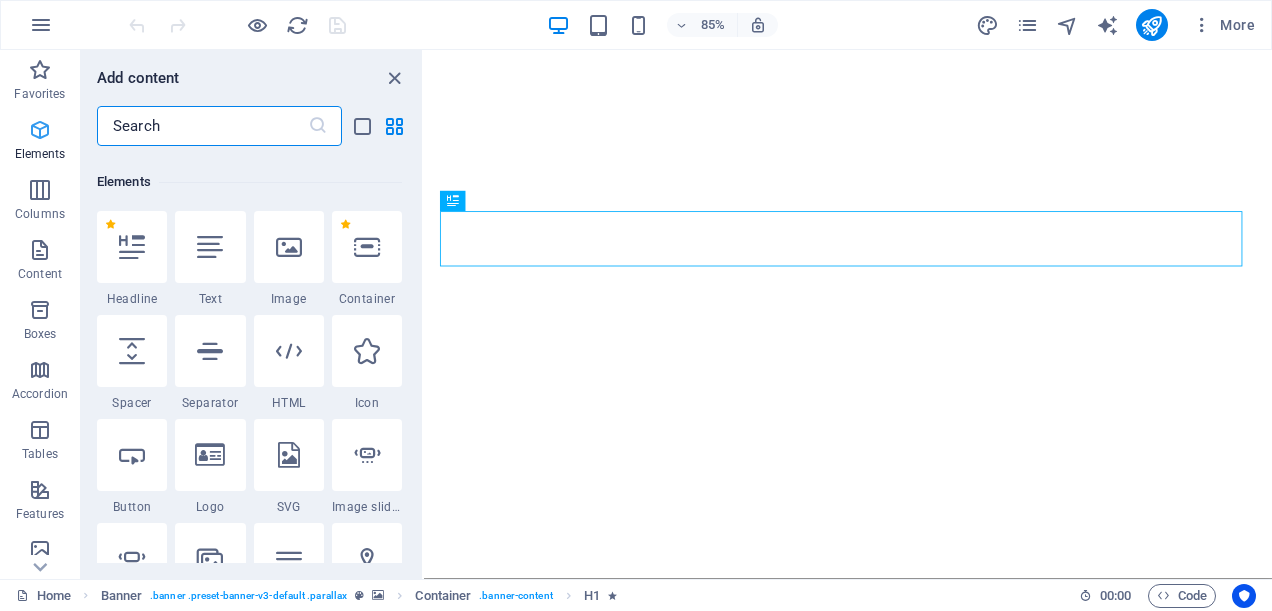 scroll, scrollTop: 213, scrollLeft: 0, axis: vertical 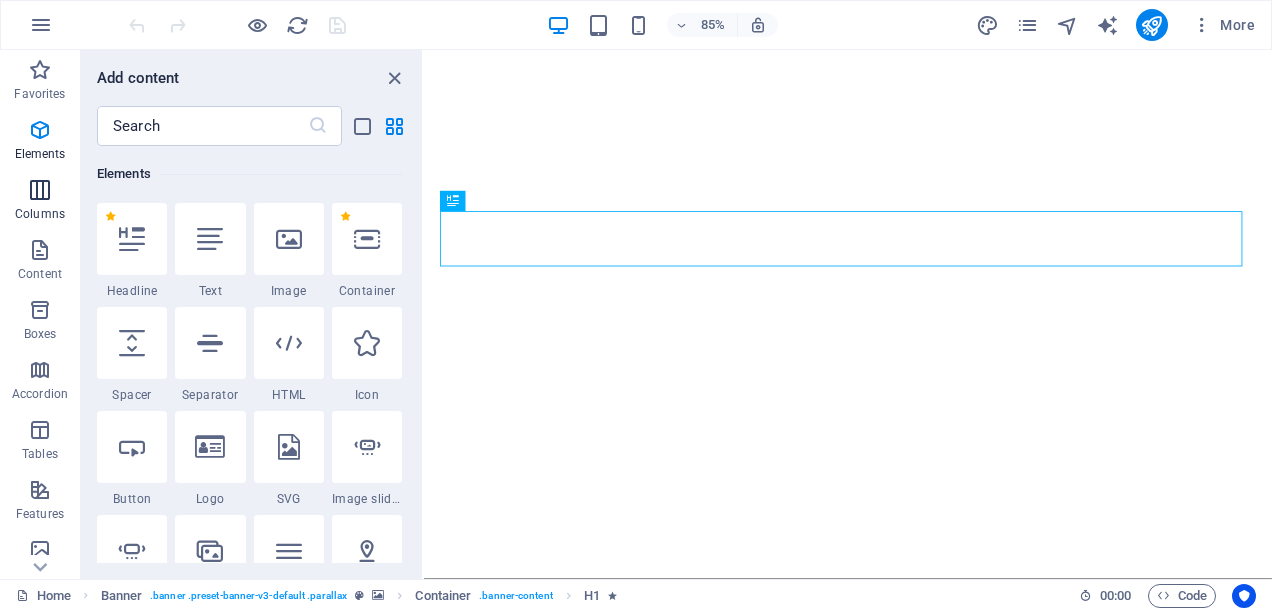 click on "Columns" at bounding box center (40, 202) 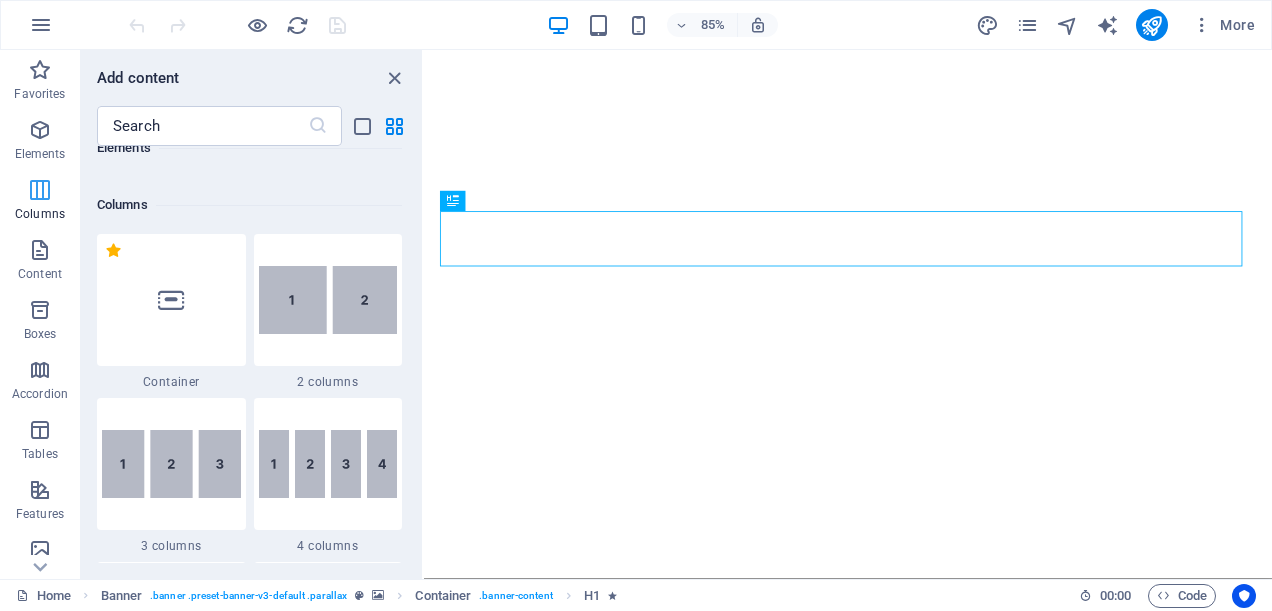 scroll, scrollTop: 990, scrollLeft: 0, axis: vertical 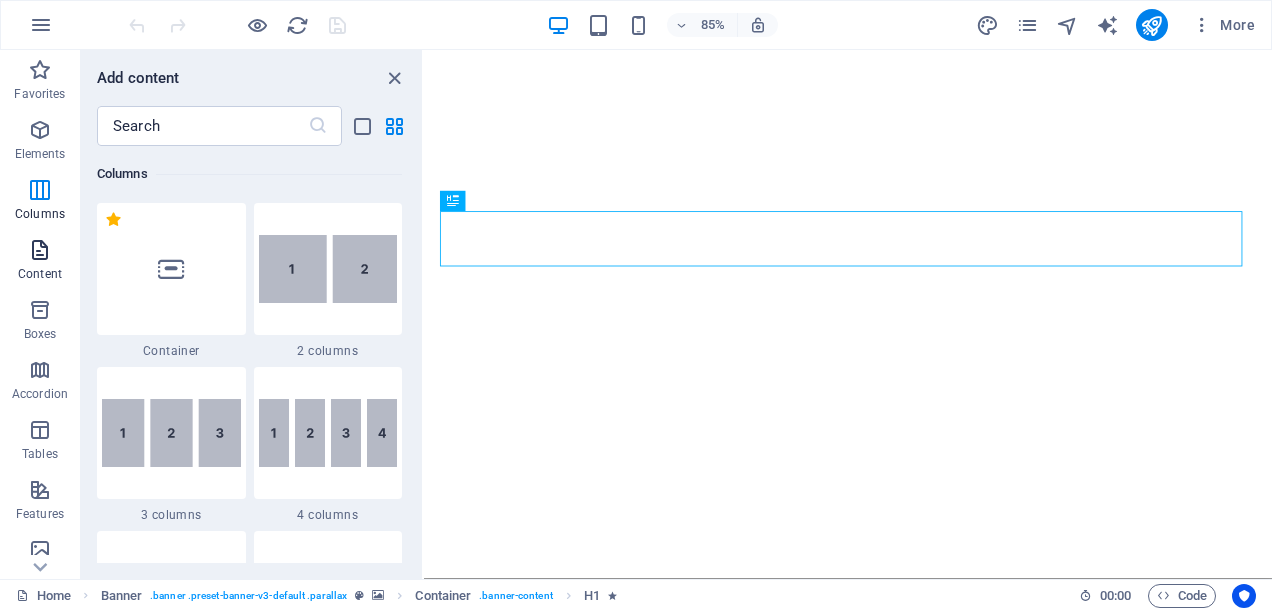 click on "Content" at bounding box center [40, 262] 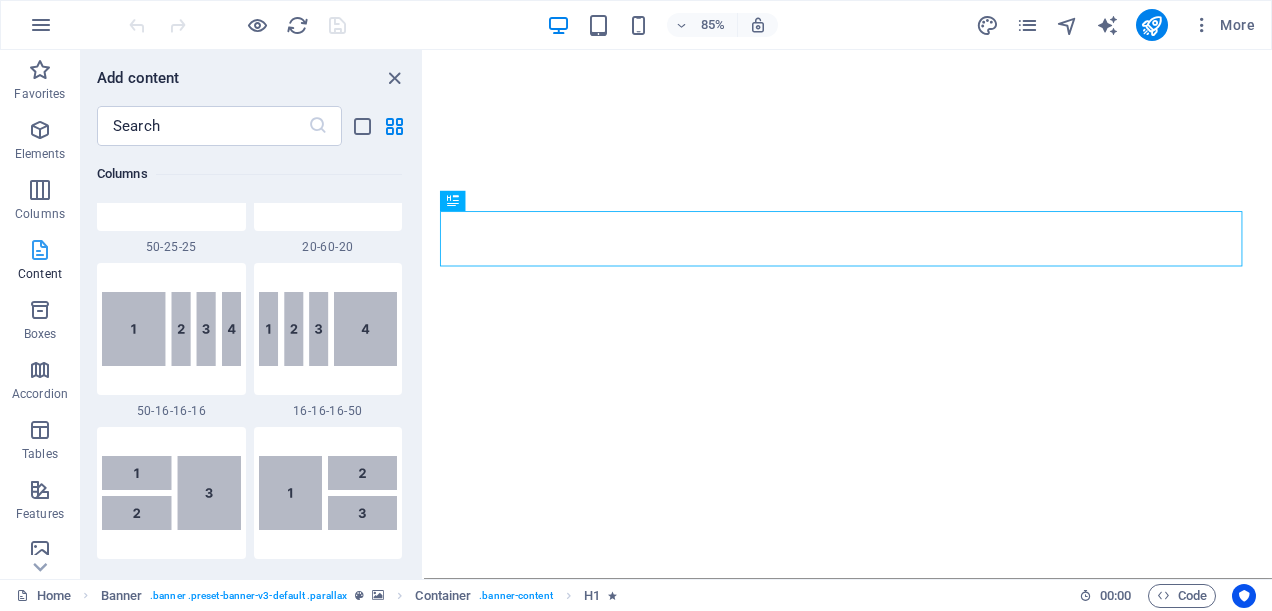 scroll, scrollTop: 3498, scrollLeft: 0, axis: vertical 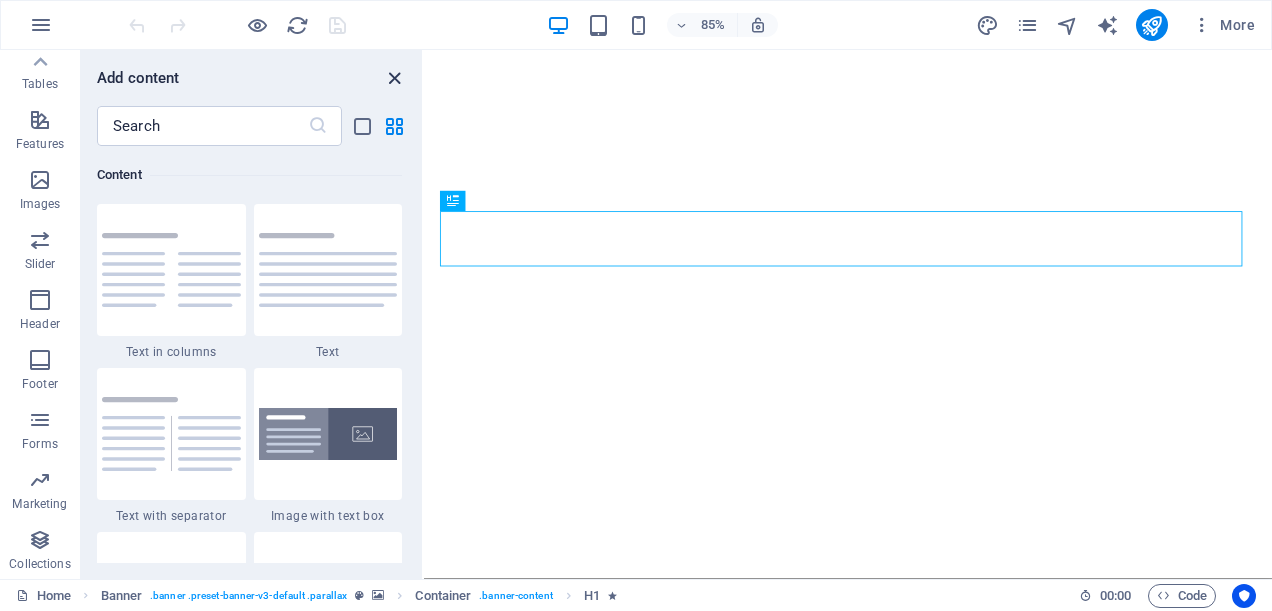 click at bounding box center (394, 78) 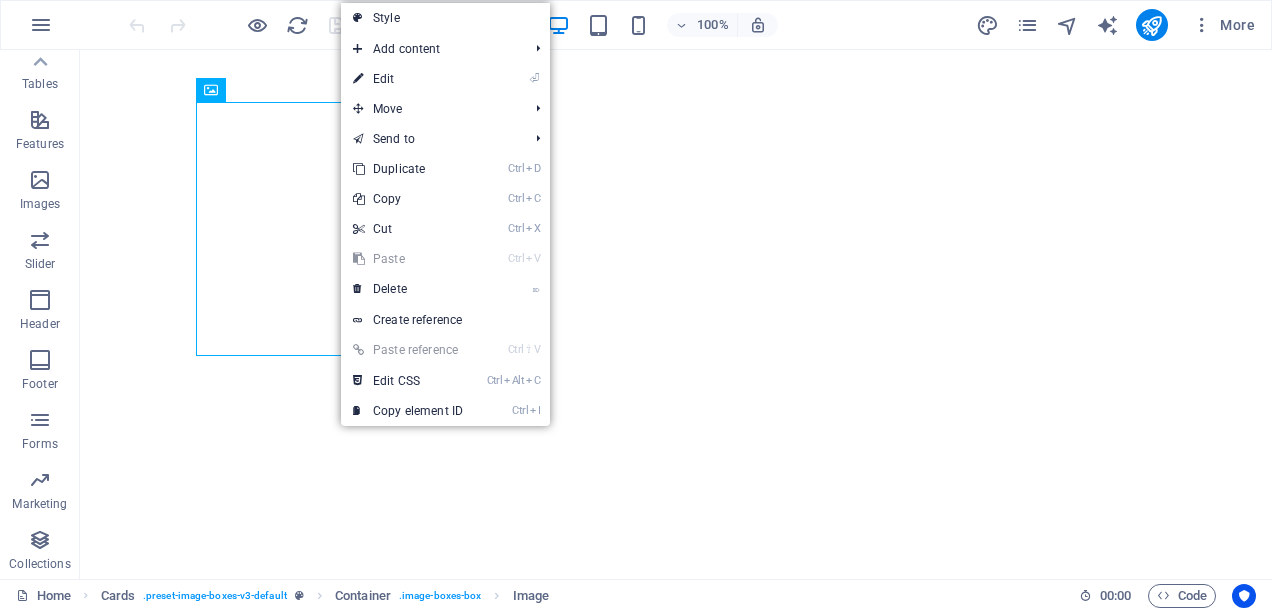 click on "⏎  Edit" at bounding box center [408, 79] 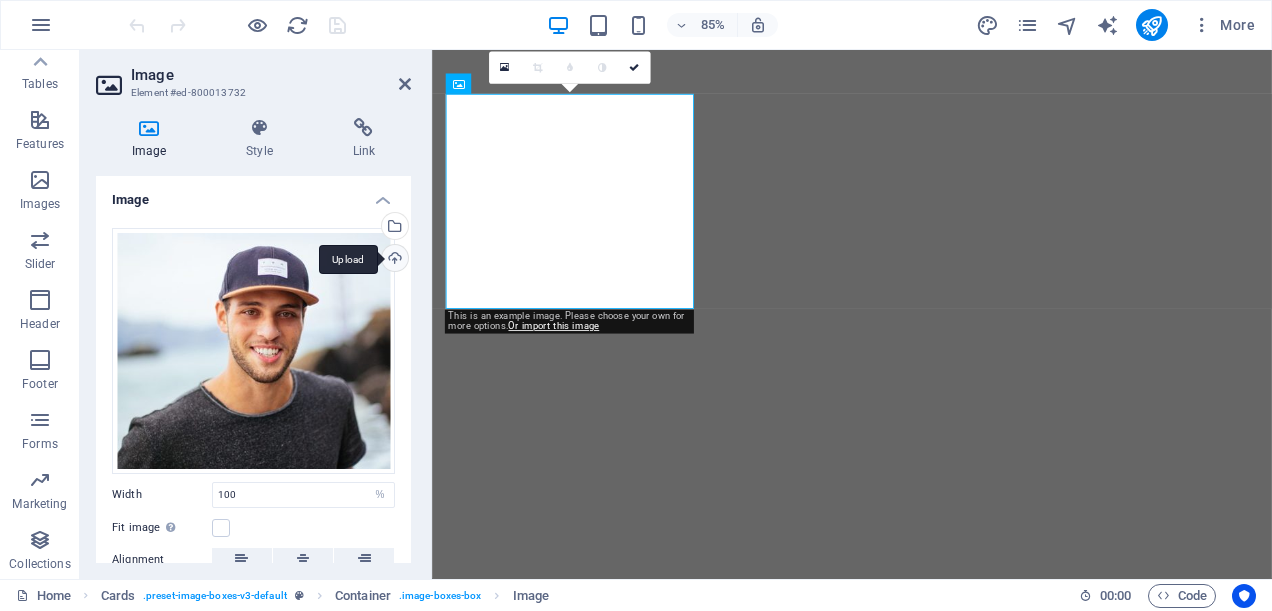 click on "Upload" at bounding box center (393, 260) 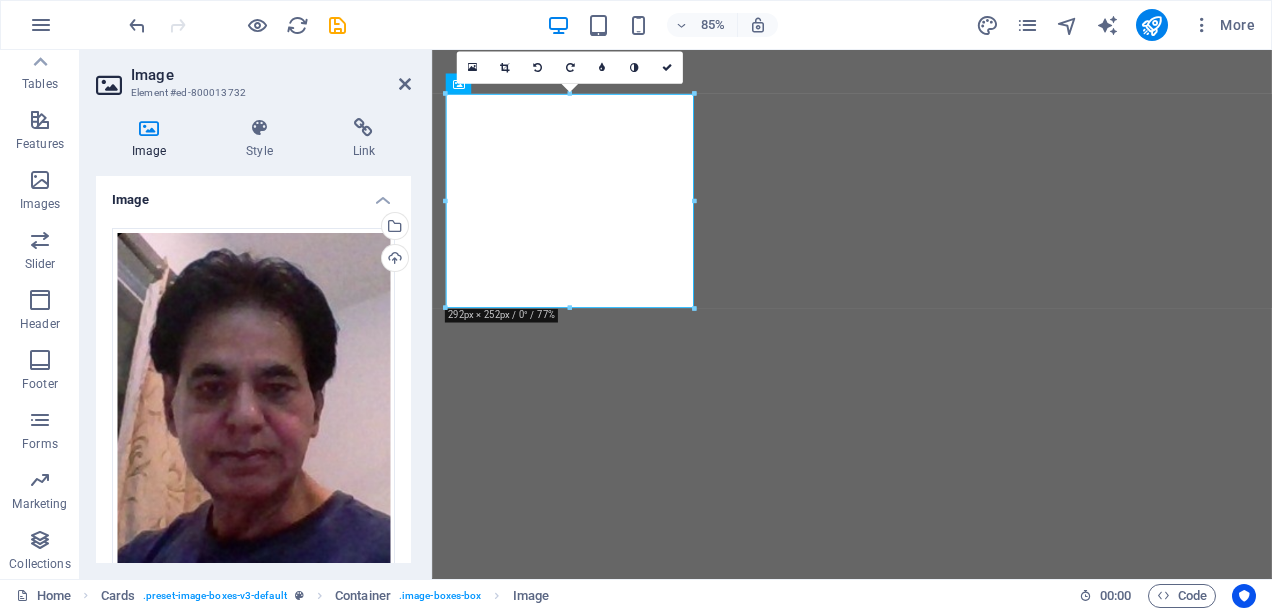 scroll, scrollTop: 0, scrollLeft: 0, axis: both 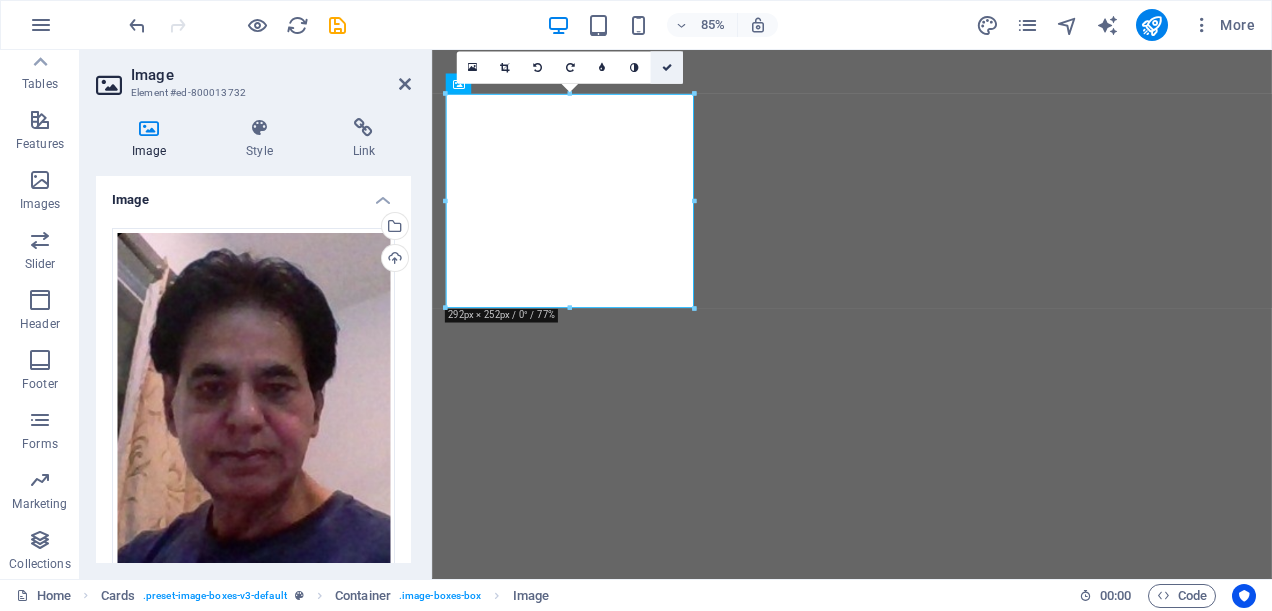 click at bounding box center (666, 68) 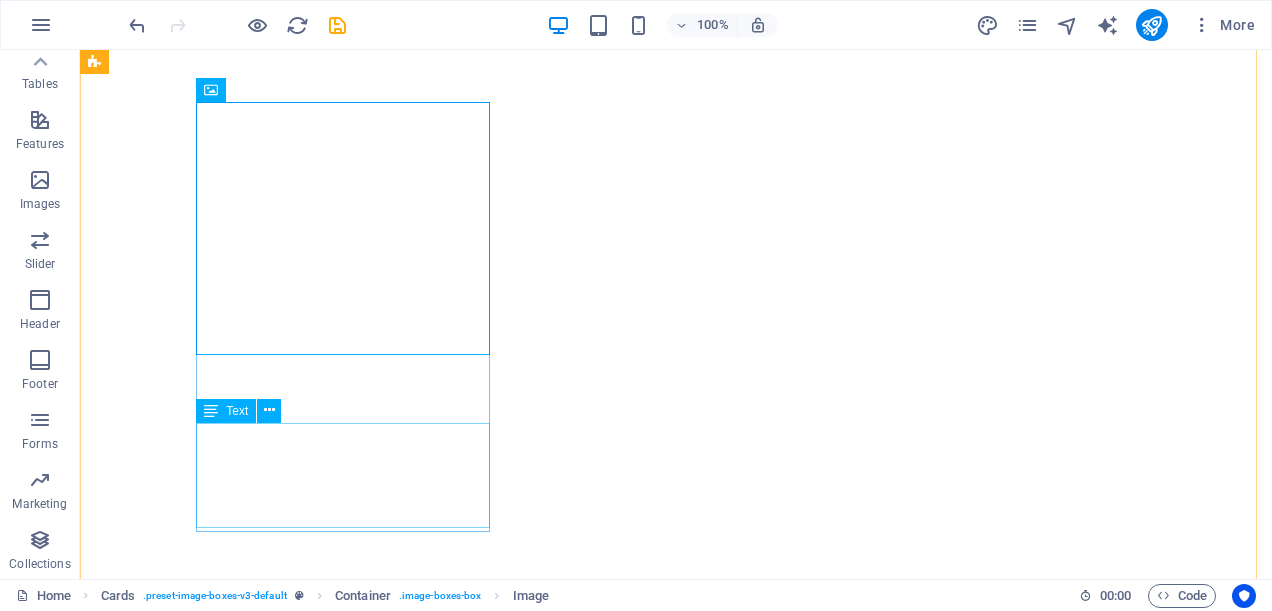 click on "Text" at bounding box center [226, 411] 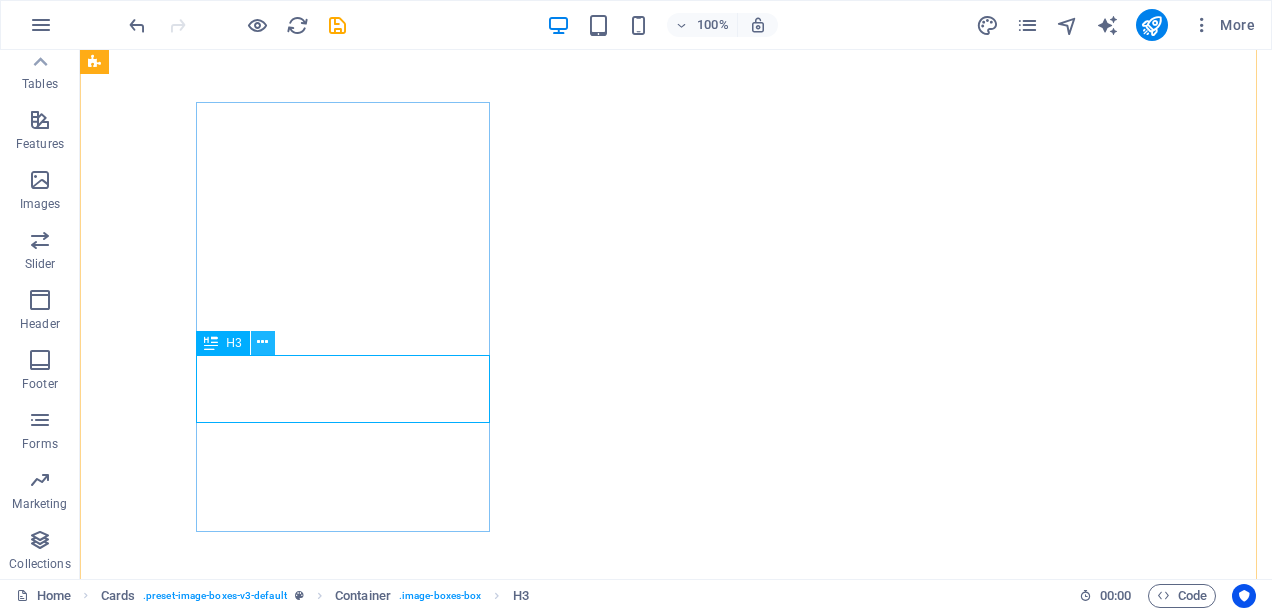 click at bounding box center [262, 342] 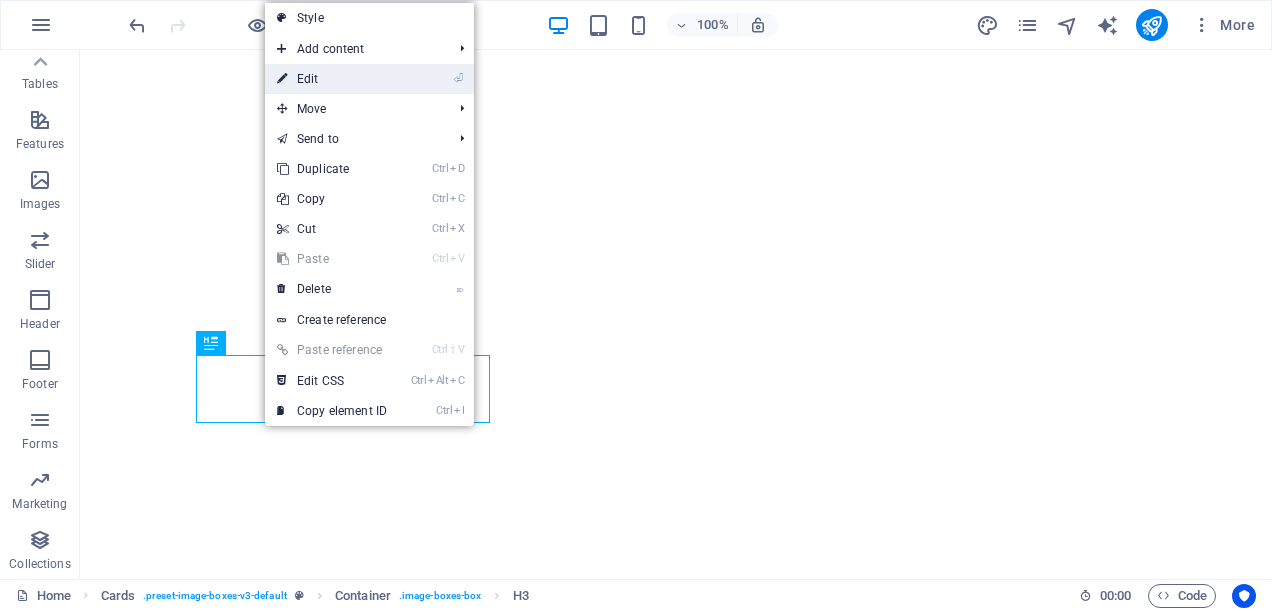click on "⏎  Edit" at bounding box center (332, 79) 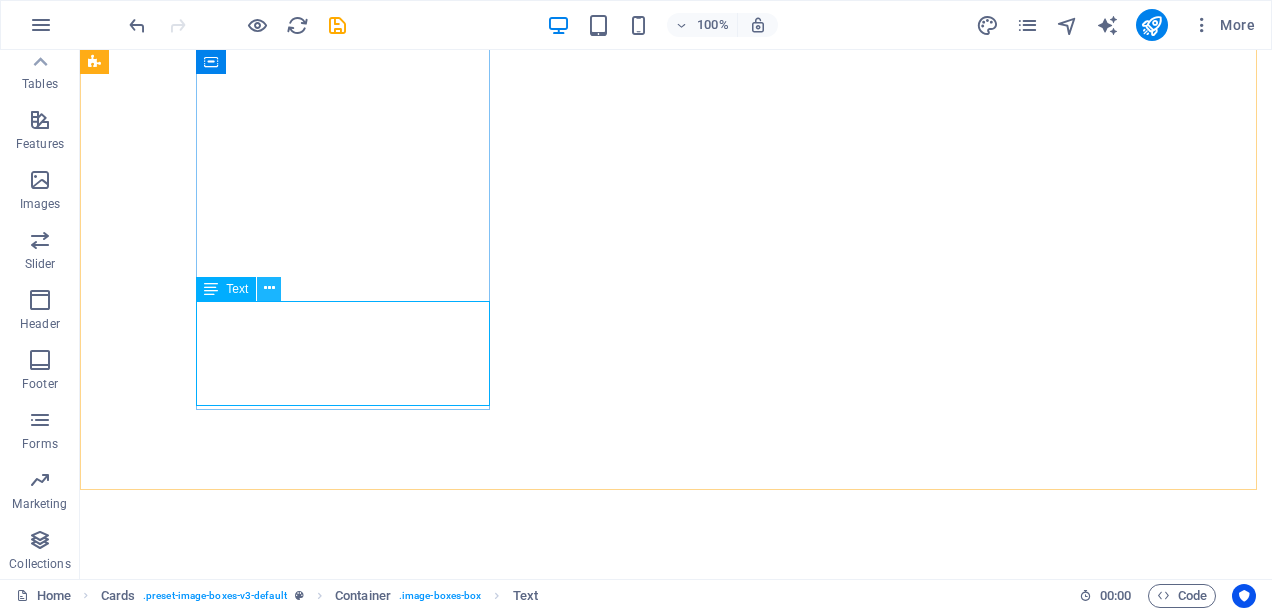 click at bounding box center (269, 288) 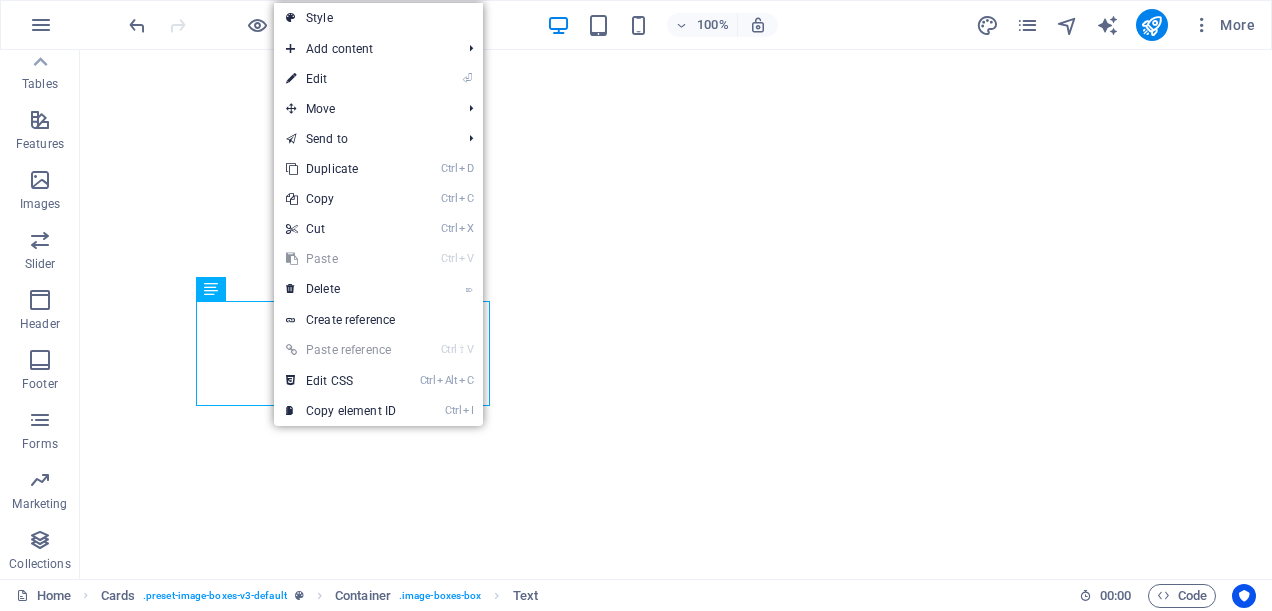 click on "⏎  Edit" at bounding box center (341, 79) 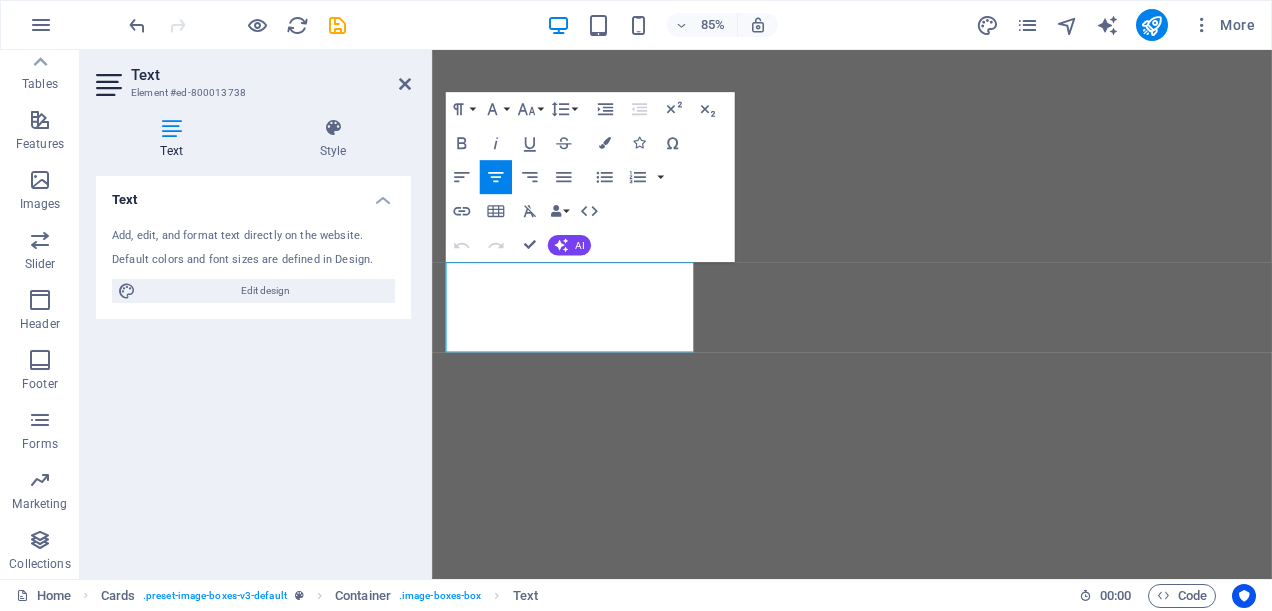 click on "Add, edit, and format text directly on the website." at bounding box center (253, 236) 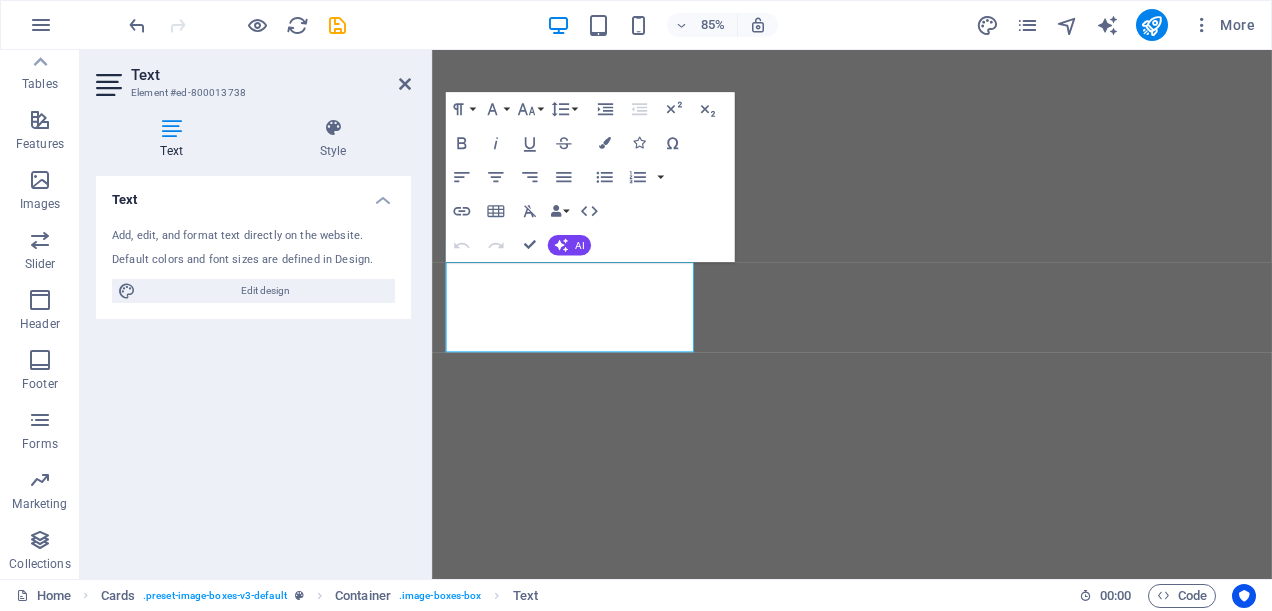 click on "Default colors and font sizes are defined in Design." at bounding box center [253, 260] 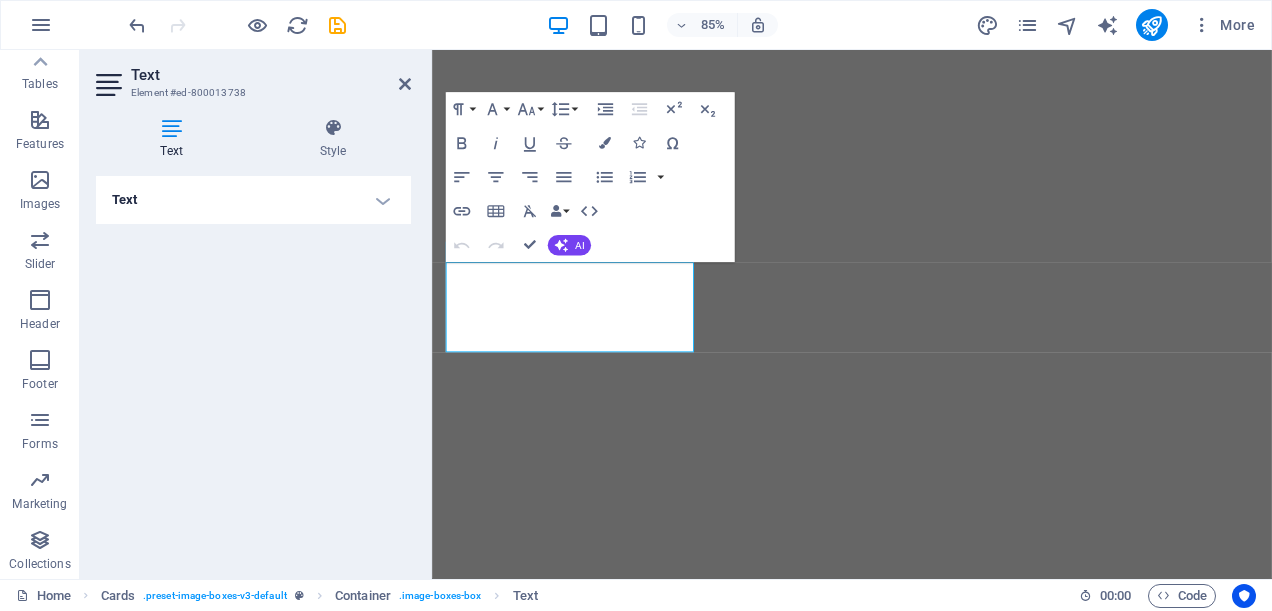 click on "Text" at bounding box center [253, 200] 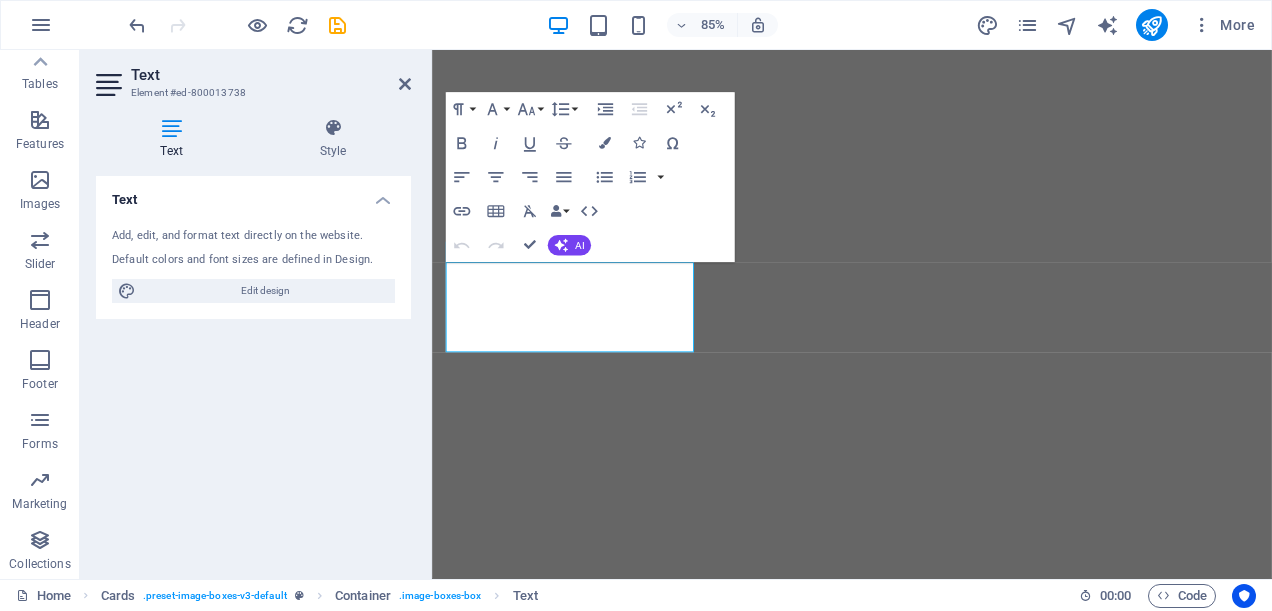click on "Add, edit, and format text directly on the website." at bounding box center [253, 236] 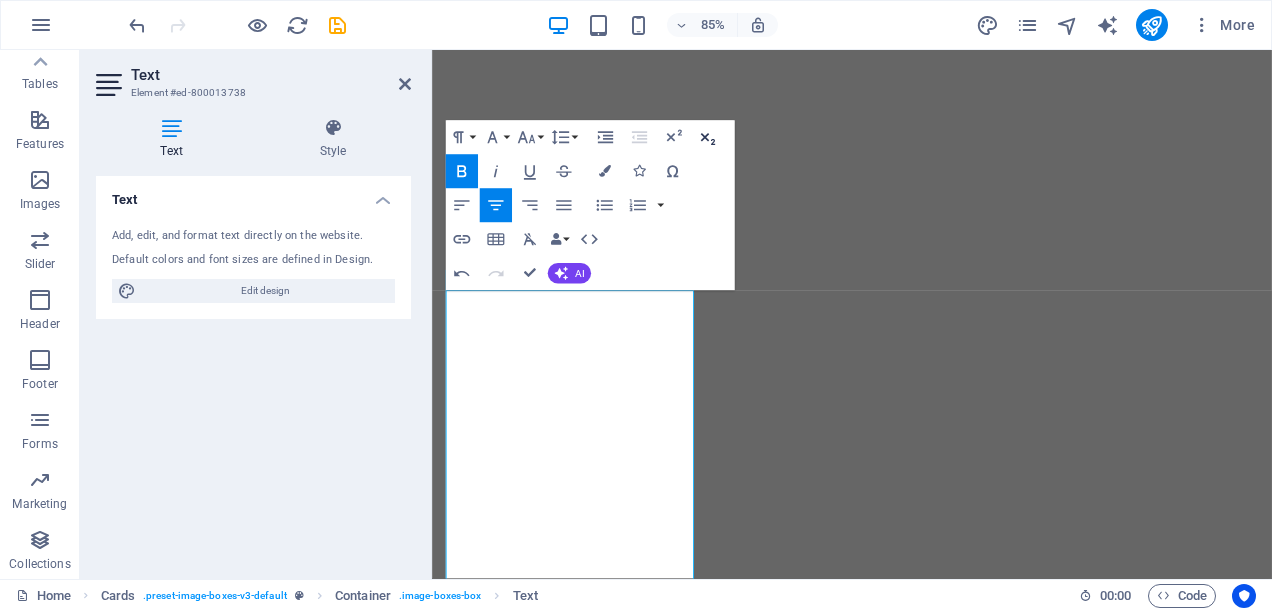 drag, startPoint x: 716, startPoint y: 210, endPoint x: 718, endPoint y: 141, distance: 69.02898 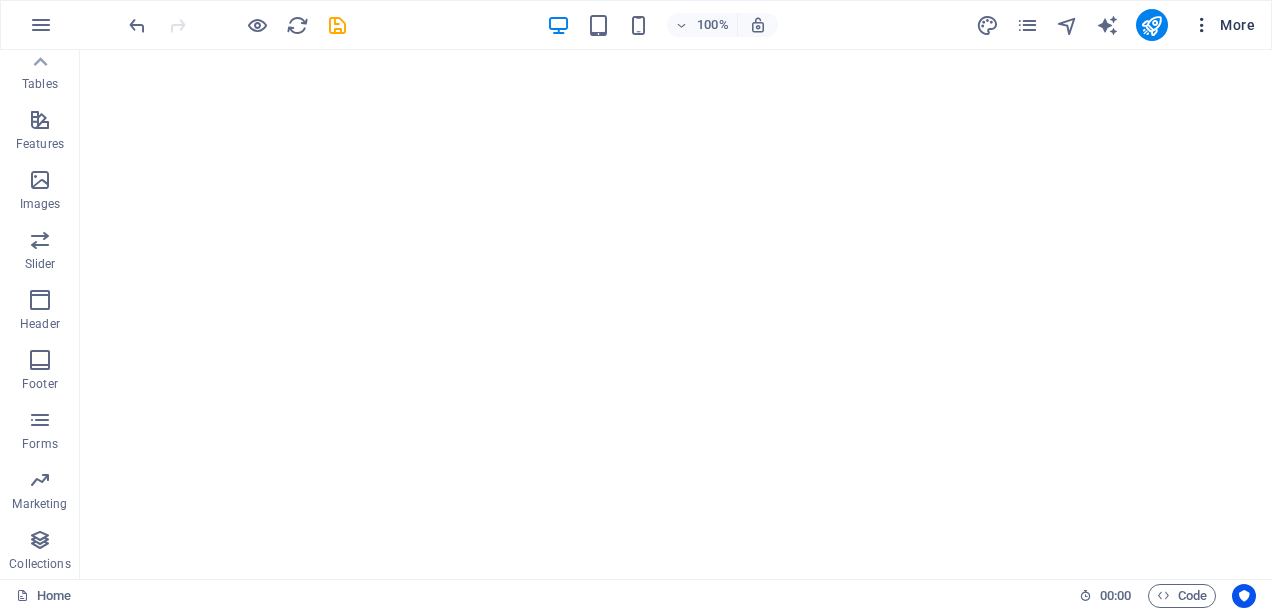 click on "More" at bounding box center (1223, 25) 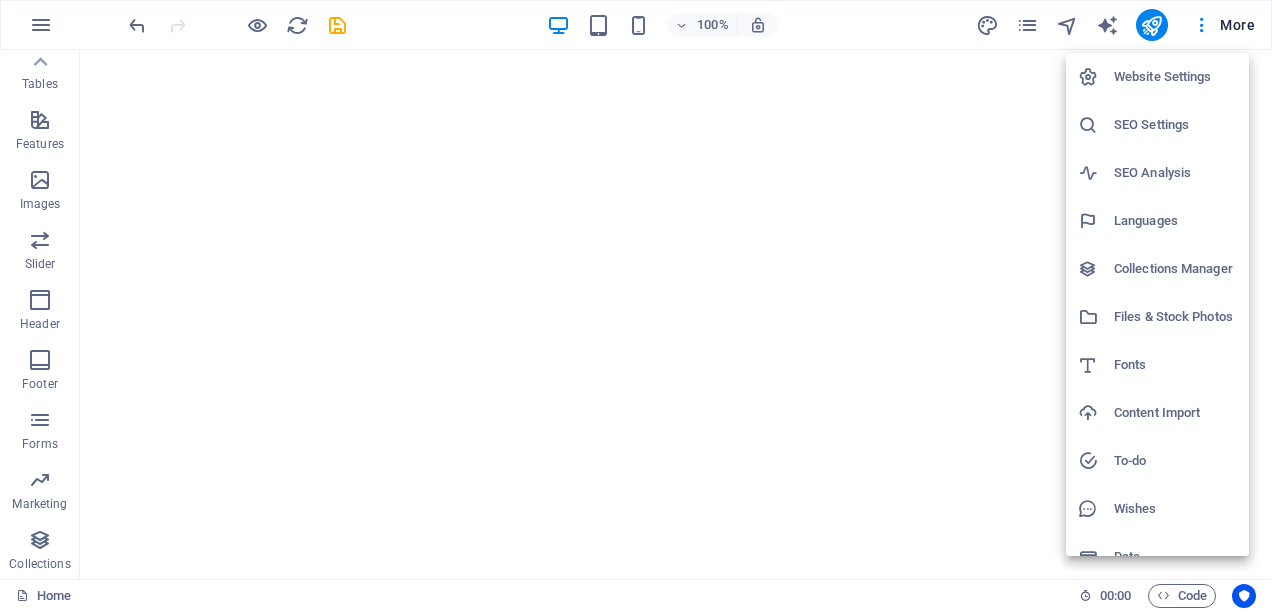 click on "Website Settings" at bounding box center [1175, 77] 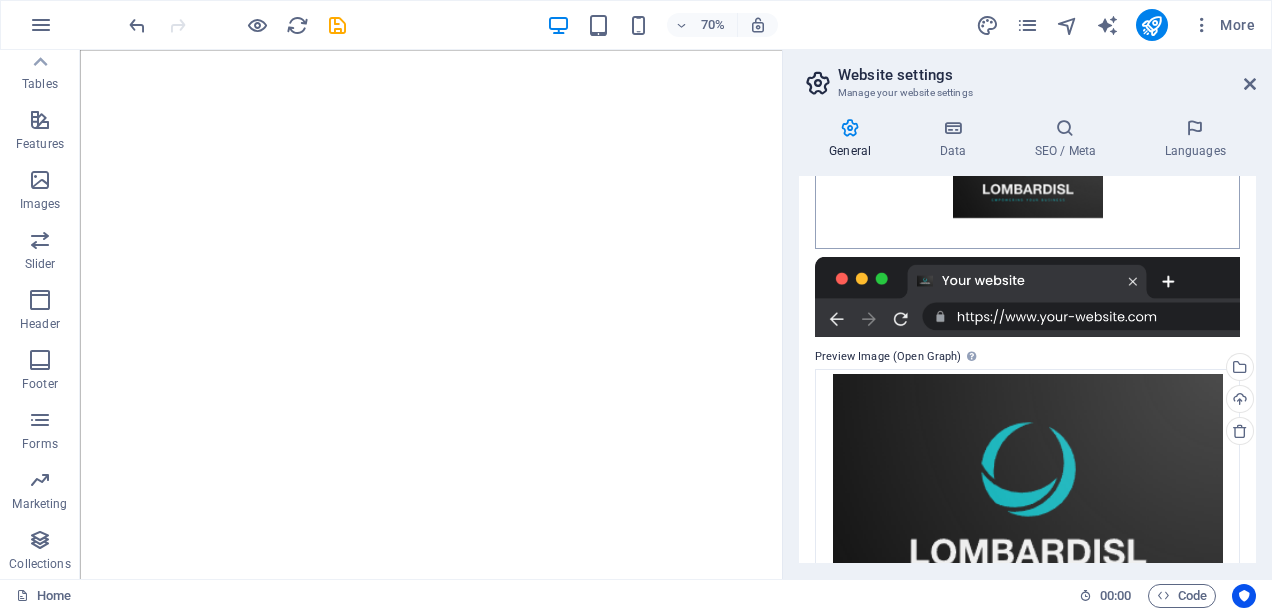 scroll, scrollTop: 344, scrollLeft: 0, axis: vertical 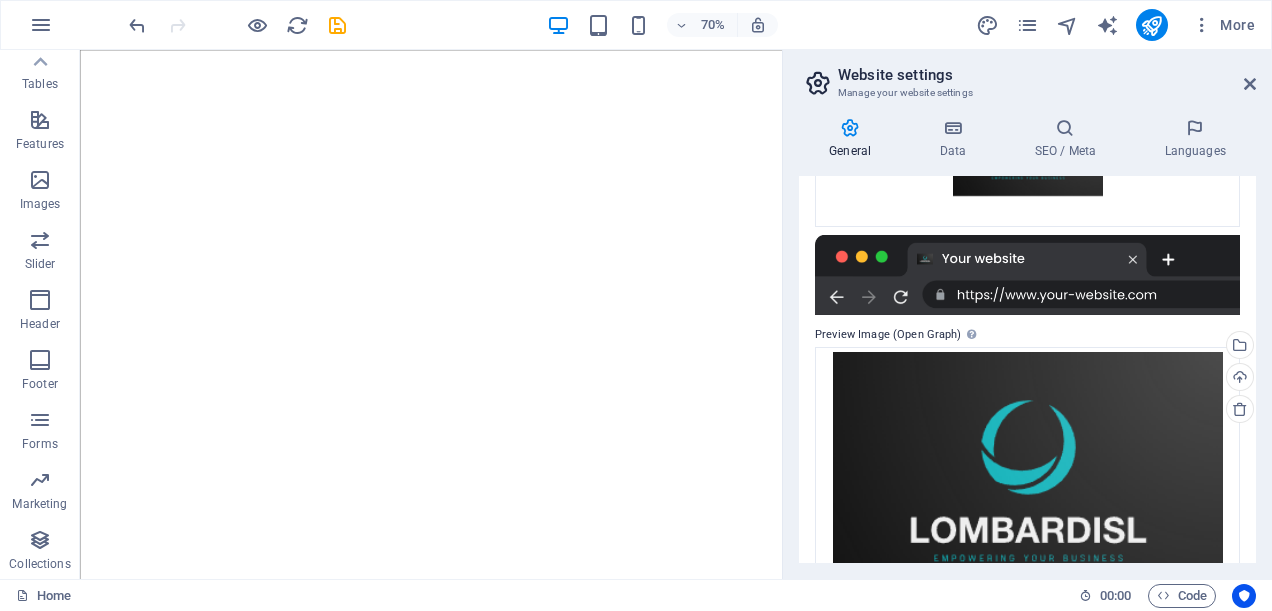 click at bounding box center [1027, 275] 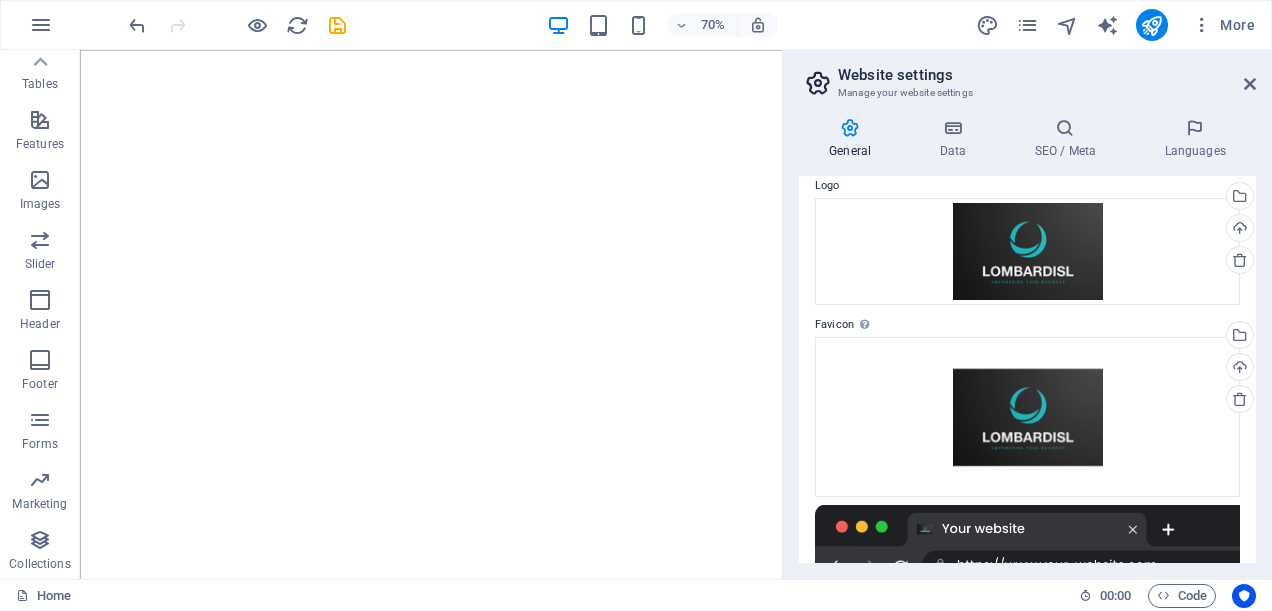 scroll, scrollTop: 0, scrollLeft: 0, axis: both 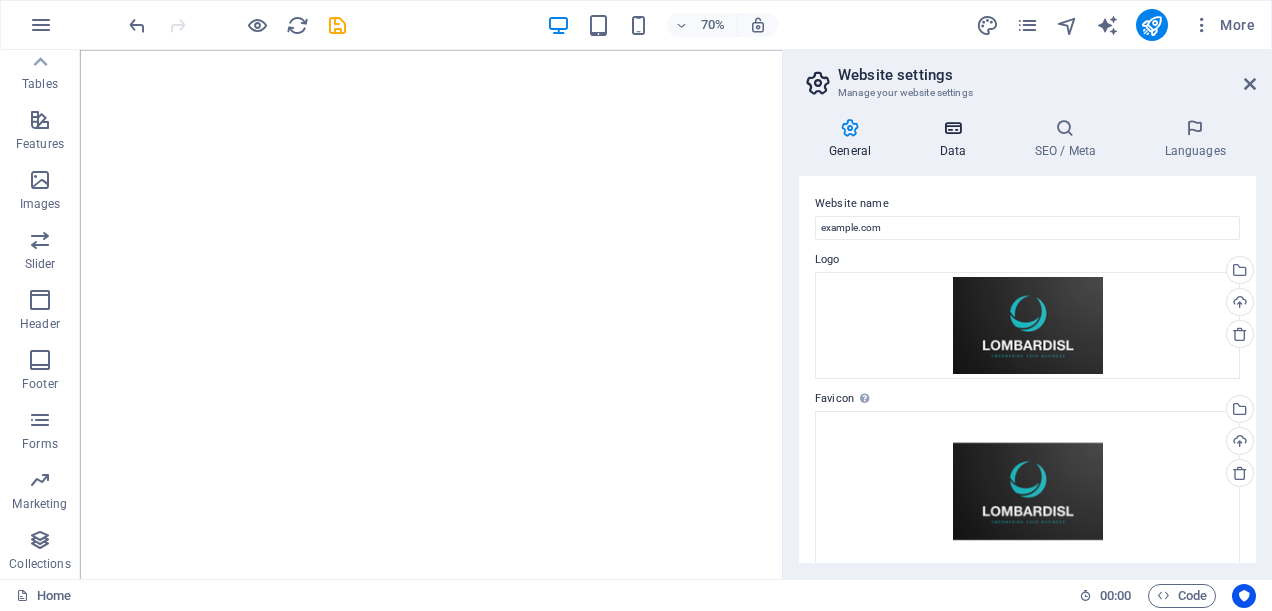 click on "Data" at bounding box center [956, 139] 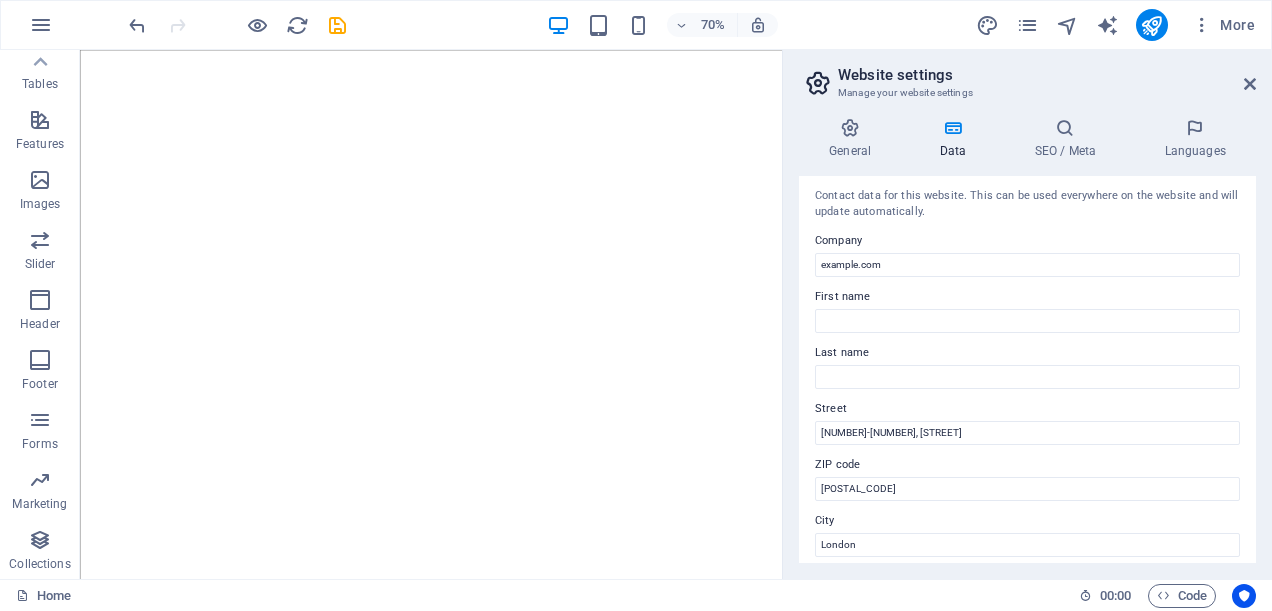 scroll, scrollTop: 0, scrollLeft: 0, axis: both 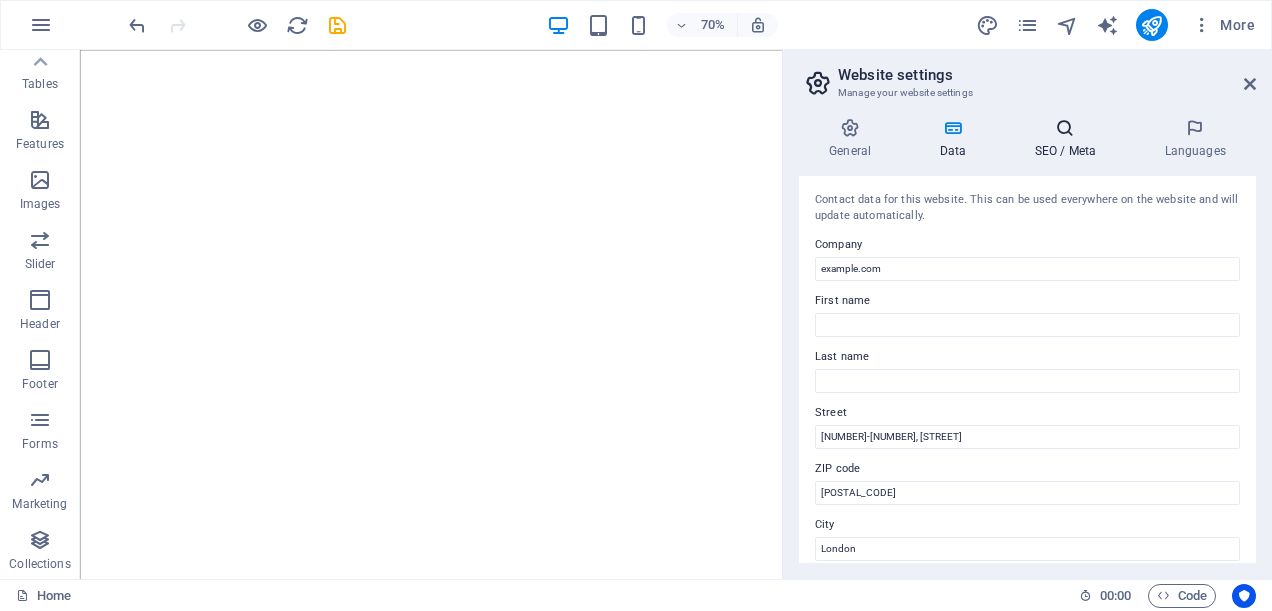 click on "SEO / Meta" at bounding box center [1069, 139] 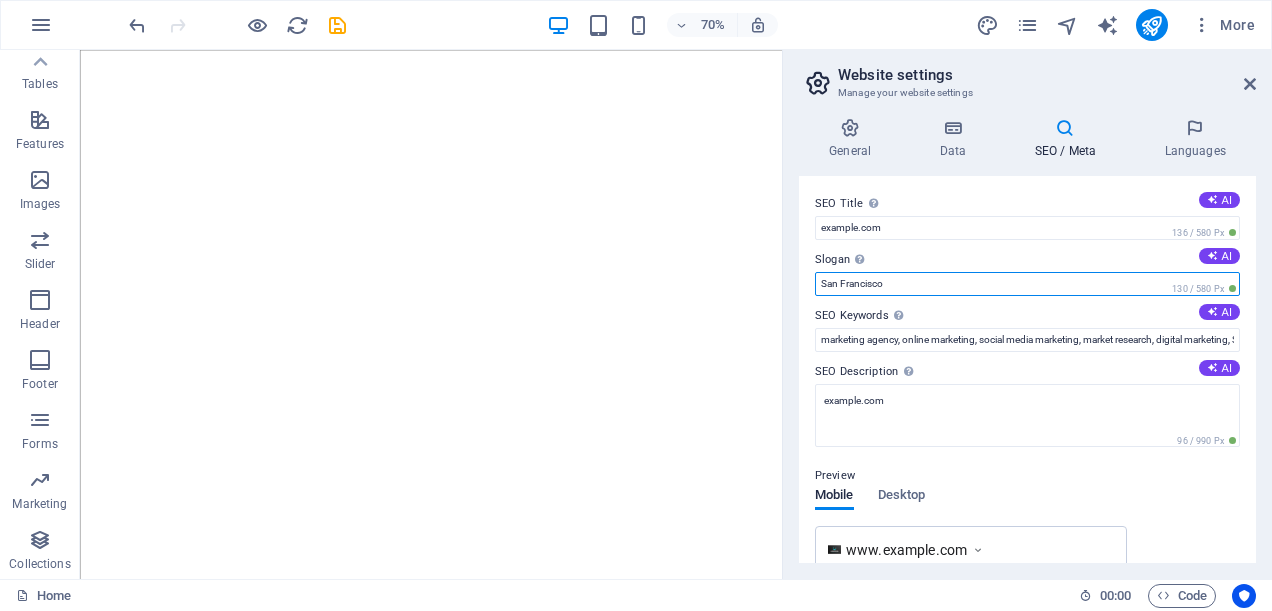 drag, startPoint x: 924, startPoint y: 282, endPoint x: 852, endPoint y: 279, distance: 72.06247 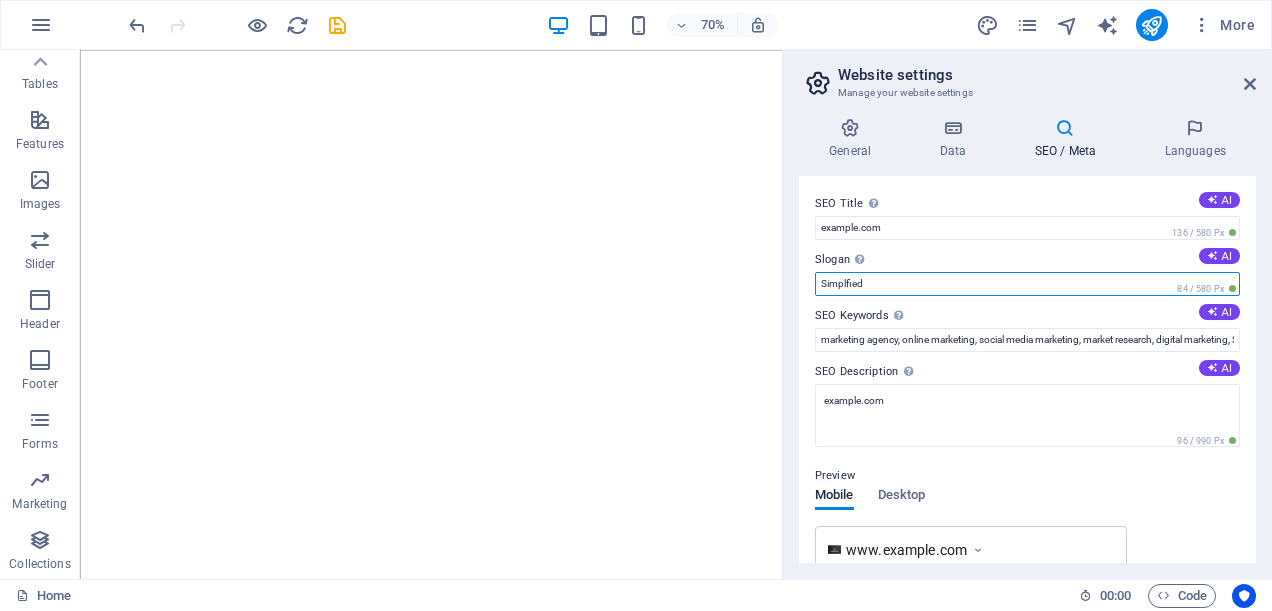 drag, startPoint x: 879, startPoint y: 280, endPoint x: 820, endPoint y: 282, distance: 59.03389 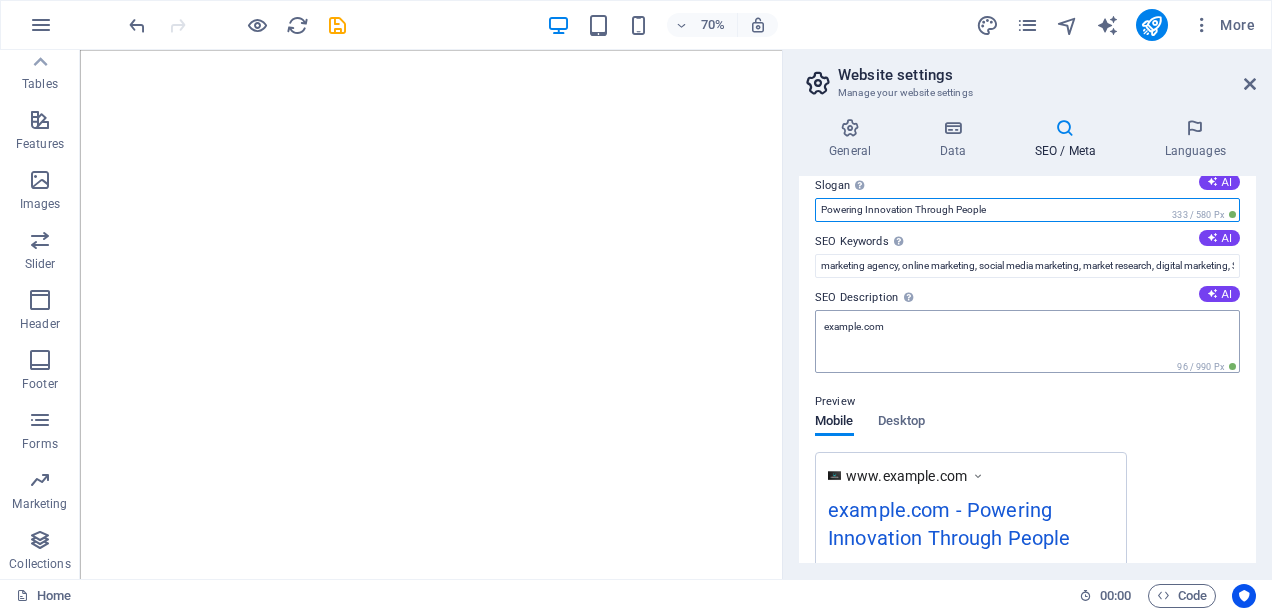 scroll, scrollTop: 0, scrollLeft: 0, axis: both 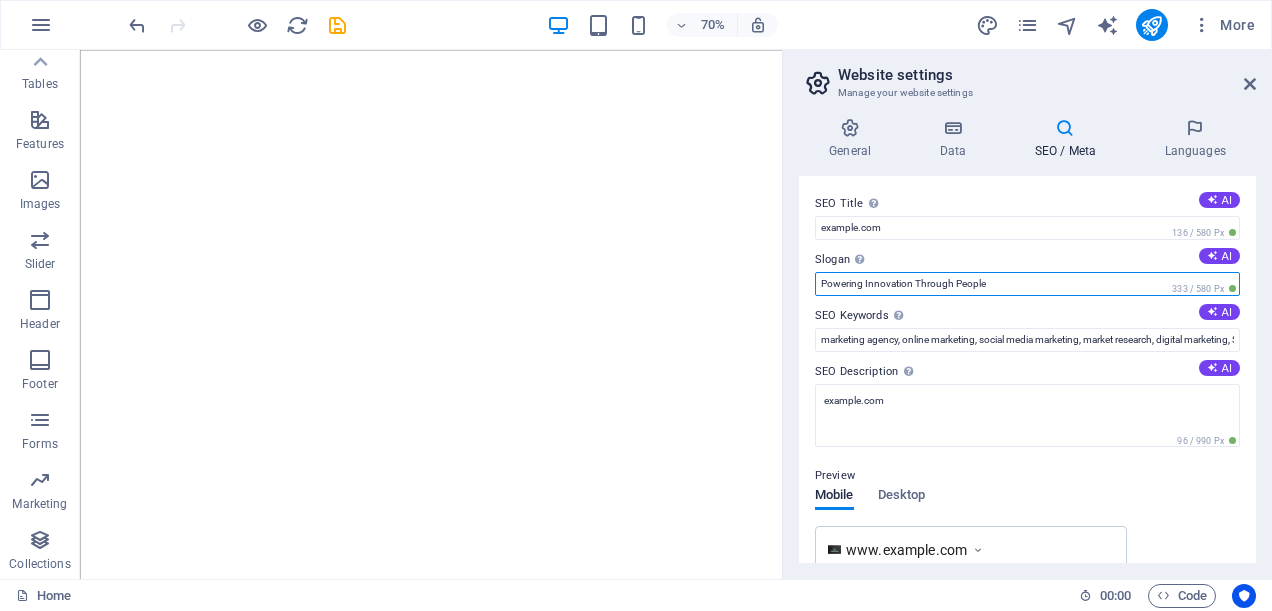 type on "Powering Innovation Through People" 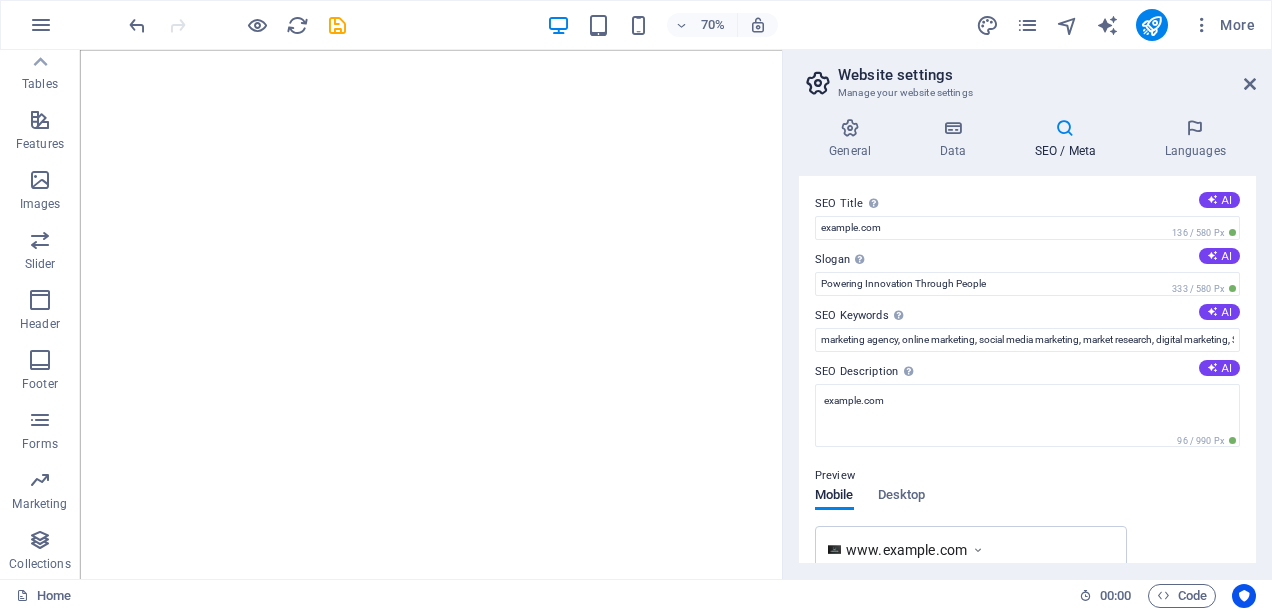click on "SEO / Meta" at bounding box center (1069, 139) 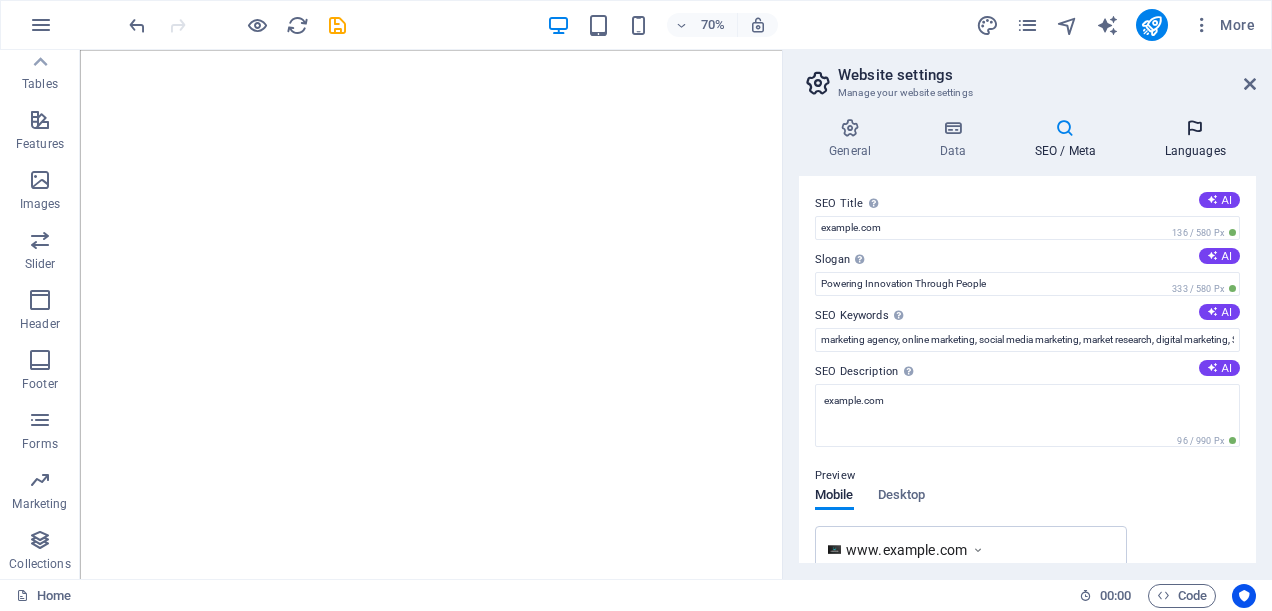 click at bounding box center (1195, 128) 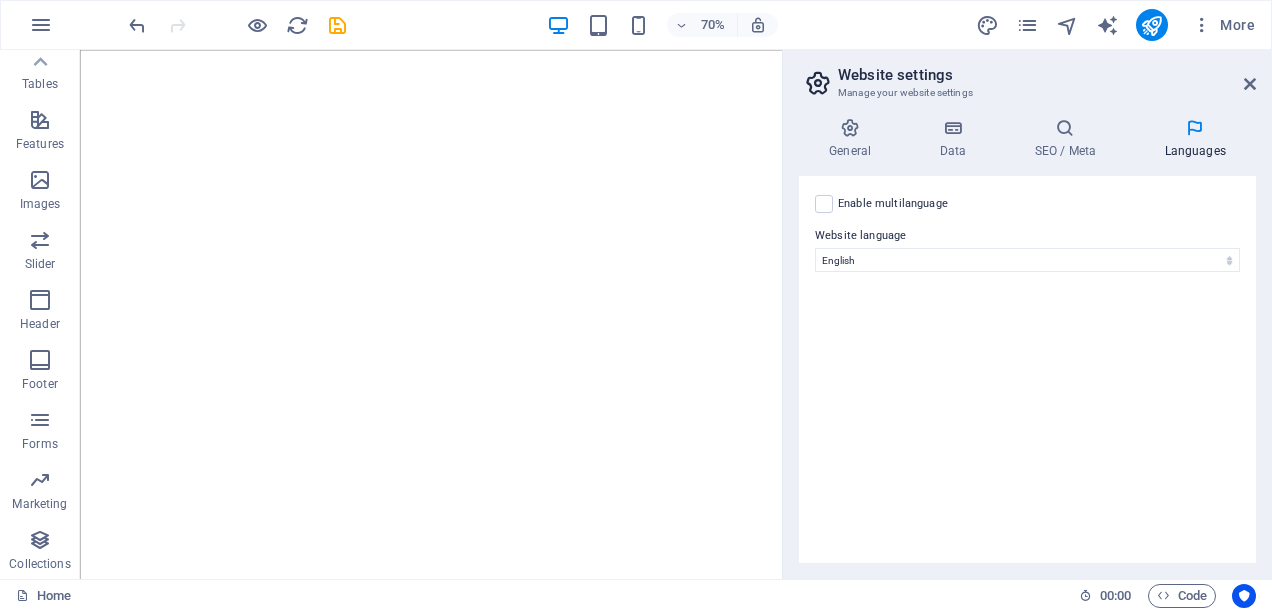 click on "Enable multilanguage To disable multilanguage delete all languages until only one language remains." at bounding box center (1027, 204) 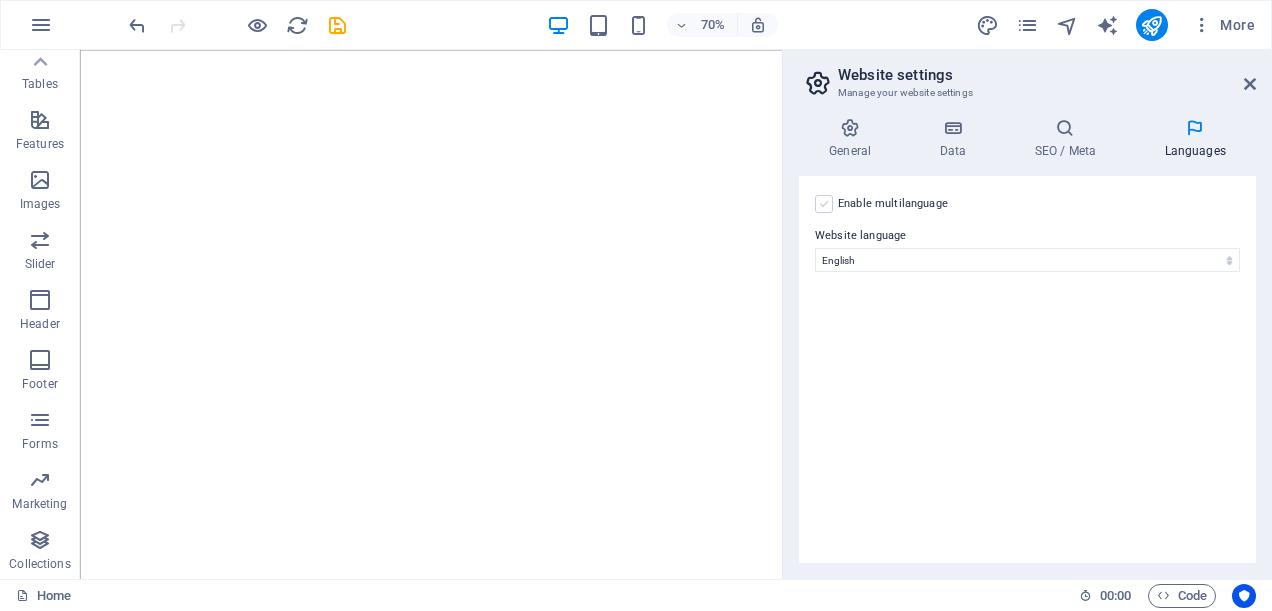 click at bounding box center (824, 204) 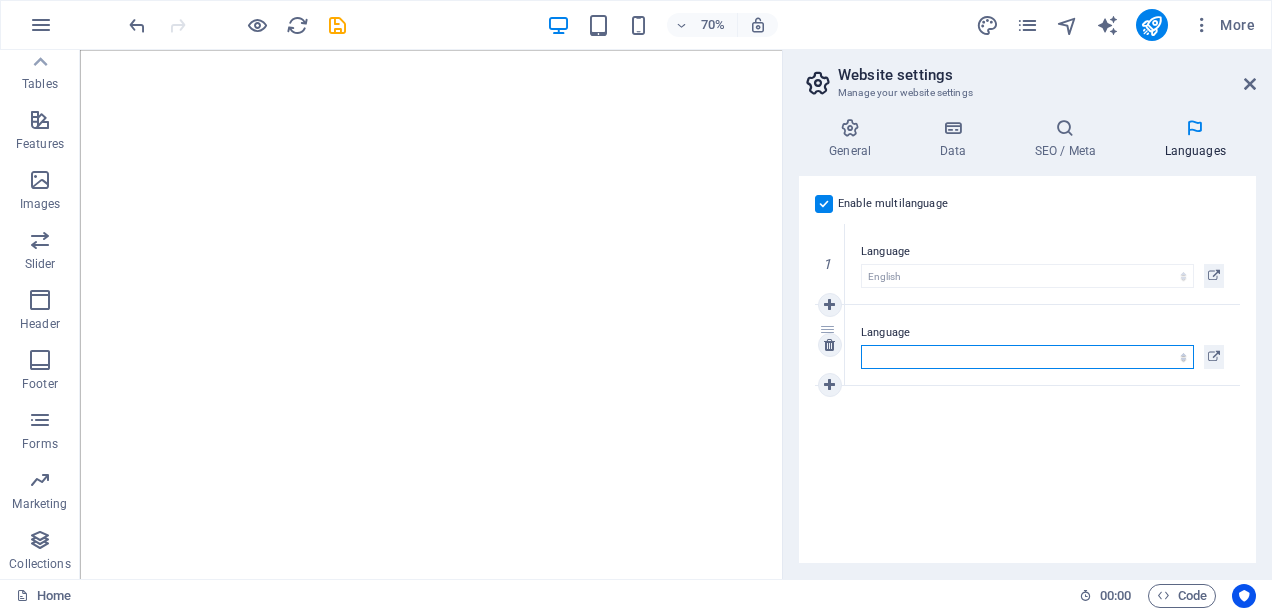 click on "Abkhazian Afar Afrikaans Akan Albanian Amharic Arabic Aragonese Armenian Assamese Avaric Avestan Aymara Azerbaijani Bambara Bashkir Basque Belarusian Bengali Bihari languages Bislama Bokmål Bosnian Breton Bulgarian Burmese Catalan Central Khmer Chamorro Chechen Chinese Church Slavic Chuvash Cornish Corsican Cree Croatian Czech Danish Dutch Dzongkha English Esperanto Estonian Ewe Faroese Farsi (Persian) Fijian Finnish French Fulah Gaelic Galician Ganda Georgian German Greek Greenlandic Guaraní Gujarati Haitian Creole Hausa Hebrew Herero Hindi Hiri Motu Hungarian Icelandic Ido Igbo Indonesian Interlingua Interlingue Inuktitut Inupiaq Irish Italian Japanese Javanese Kannada Kanuri Kashmiri Kazakh Kikuyu Kinyarwanda Komi Kongo Korean Kurdish Kwanyama Kyrgyz Lao Latin Latvian Limburgish Lingala Lithuanian Luba-Katanga Luxembourgish Macedonian Malagasy Malay Malayalam Maldivian Maltese Manx Maori Marathi Marshallese Mongolian Nauru Navajo Ndonga Nepali North Ndebele Northern Sami Norwegian Norwegian Nynorsk Nuosu" at bounding box center (1027, 357) 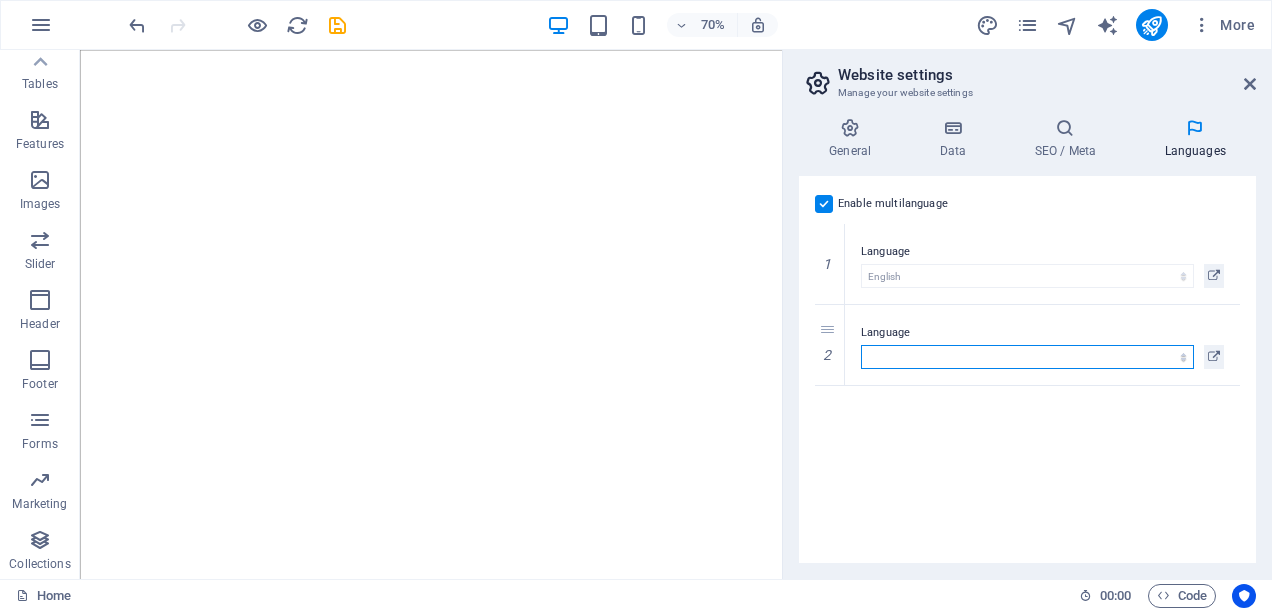 select on "6" 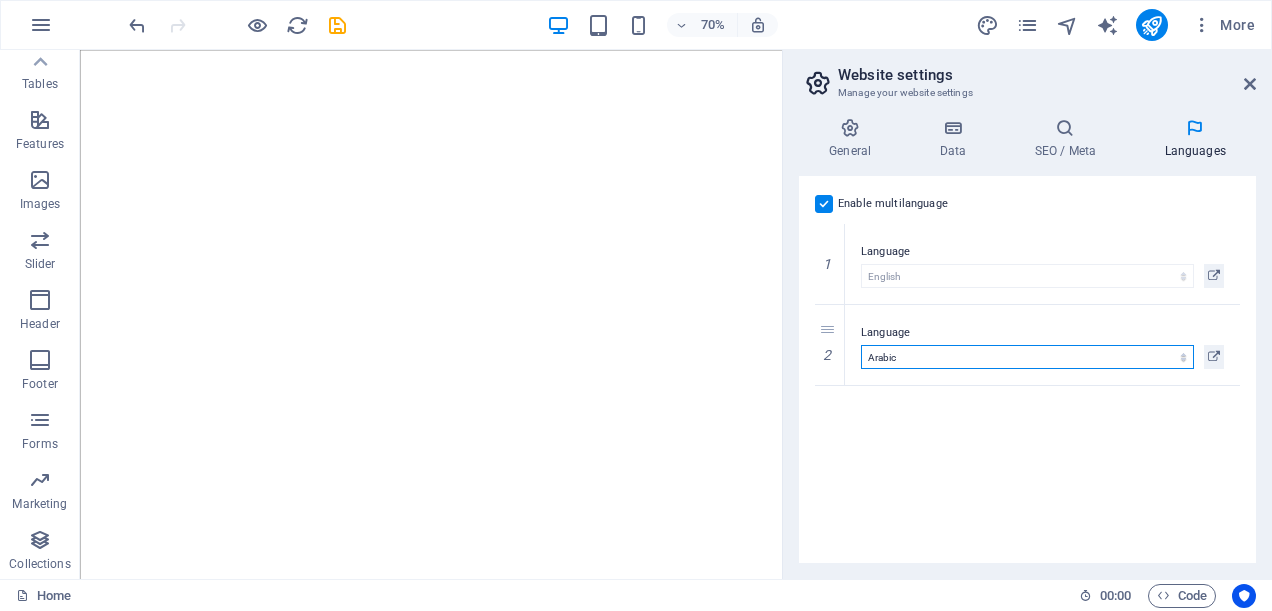 click on "Abkhazian Afar Afrikaans Akan Albanian Amharic Arabic Aragonese Armenian Assamese Avaric Avestan Aymara Azerbaijani Bambara Bashkir Basque Belarusian Bengali Bihari languages Bislama Bokmål Bosnian Breton Bulgarian Burmese Catalan Central Khmer Chamorro Chechen Chinese Church Slavic Chuvash Cornish Corsican Cree Croatian Czech Danish Dutch Dzongkha English Esperanto Estonian Ewe Faroese Farsi (Persian) Fijian Finnish French Fulah Gaelic Galician Ganda Georgian German Greek Greenlandic Guaraní Gujarati Haitian Creole Hausa Hebrew Herero Hindi Hiri Motu Hungarian Icelandic Ido Igbo Indonesian Interlingua Interlingue Inuktitut Inupiaq Irish Italian Japanese Javanese Kannada Kanuri Kashmiri Kazakh Kikuyu Kinyarwanda Komi Kongo Korean Kurdish Kwanyama Kyrgyz Lao Latin Latvian Limburgish Lingala Lithuanian Luba-Katanga Luxembourgish Macedonian Malagasy Malay Malayalam Maldivian Maltese Manx Maori Marathi Marshallese Mongolian Nauru Navajo Ndonga Nepali North Ndebele Northern Sami Norwegian Norwegian Nynorsk Nuosu" at bounding box center (1027, 357) 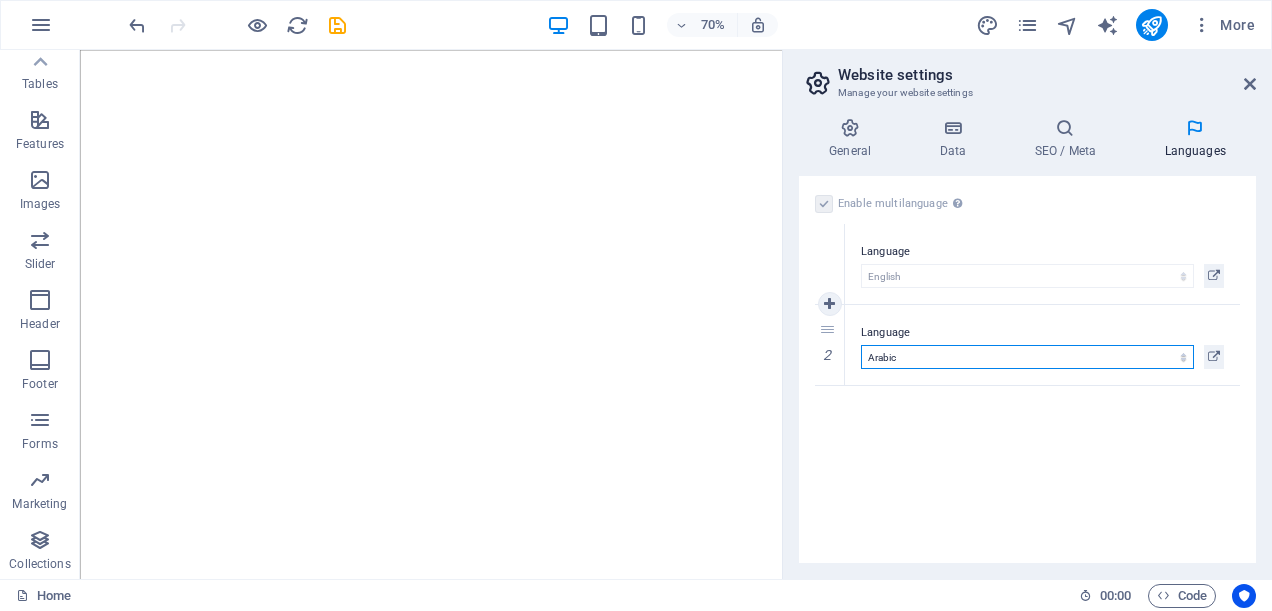 click on "1" at bounding box center [830, 264] 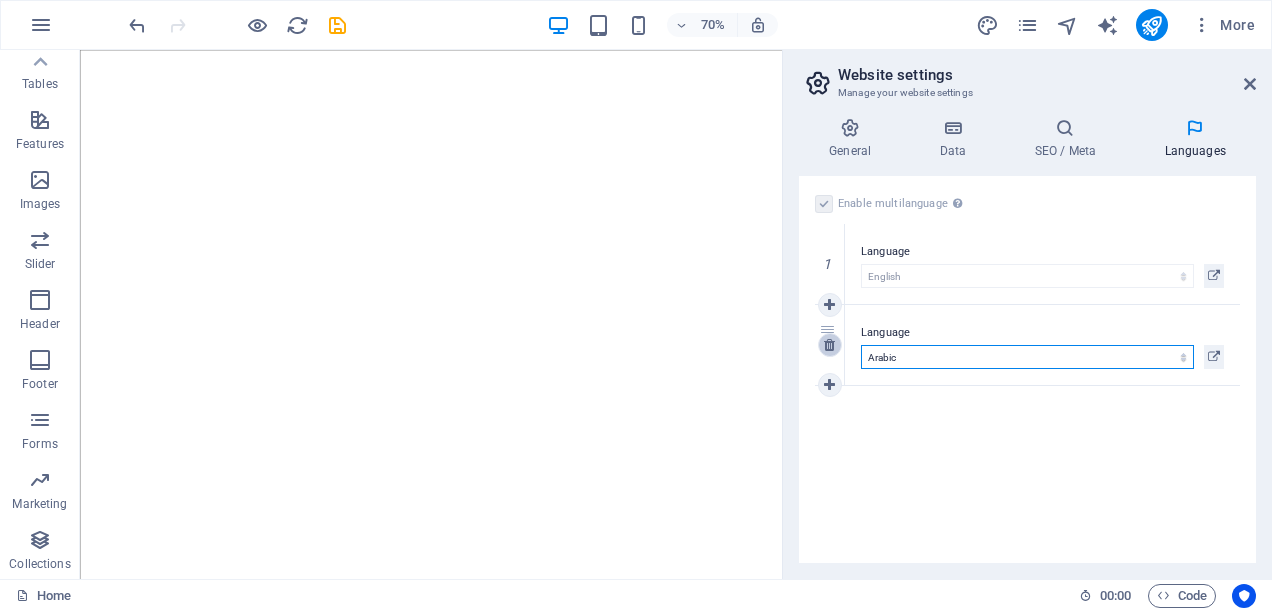 click at bounding box center [829, 345] 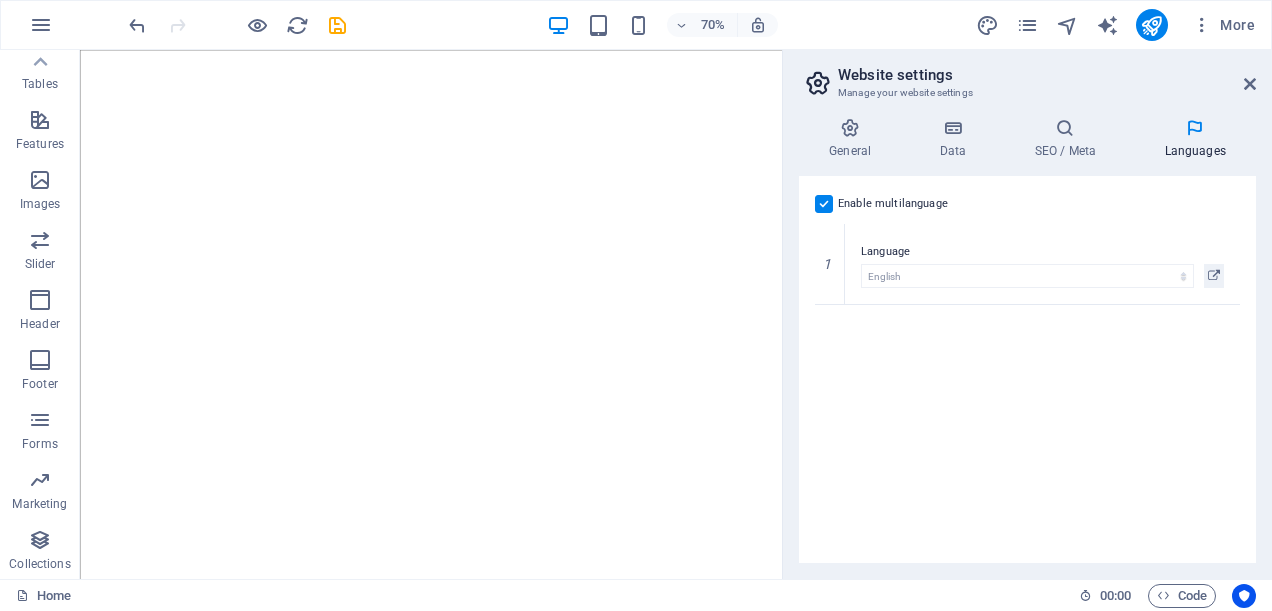 click at bounding box center (824, 204) 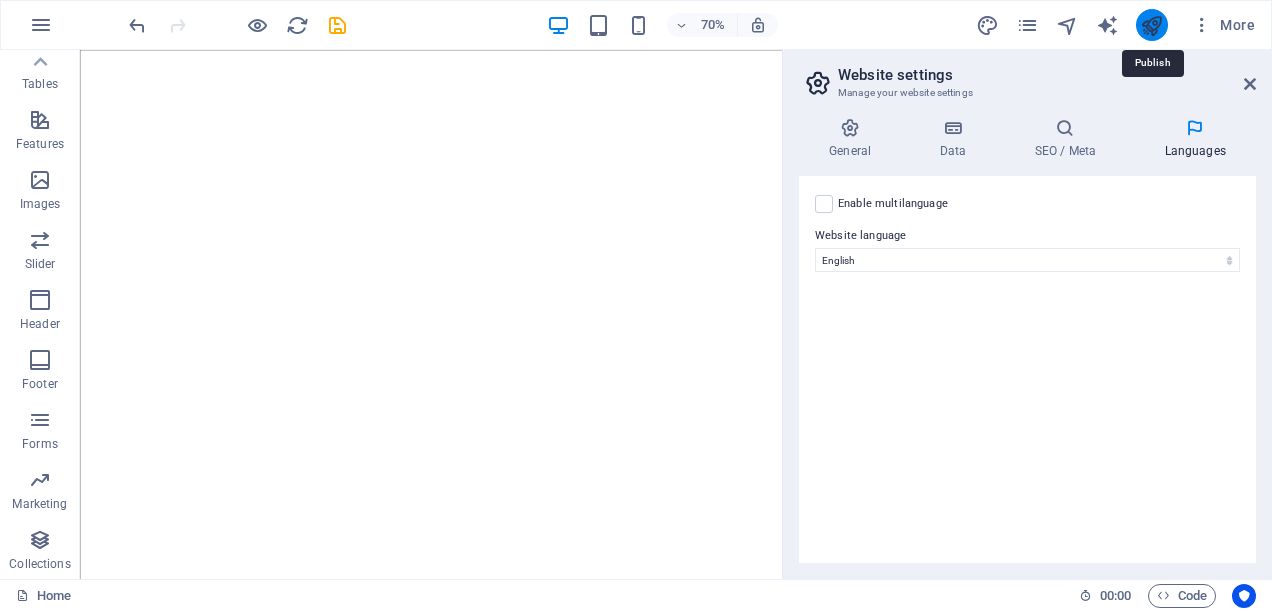 click at bounding box center (1151, 25) 